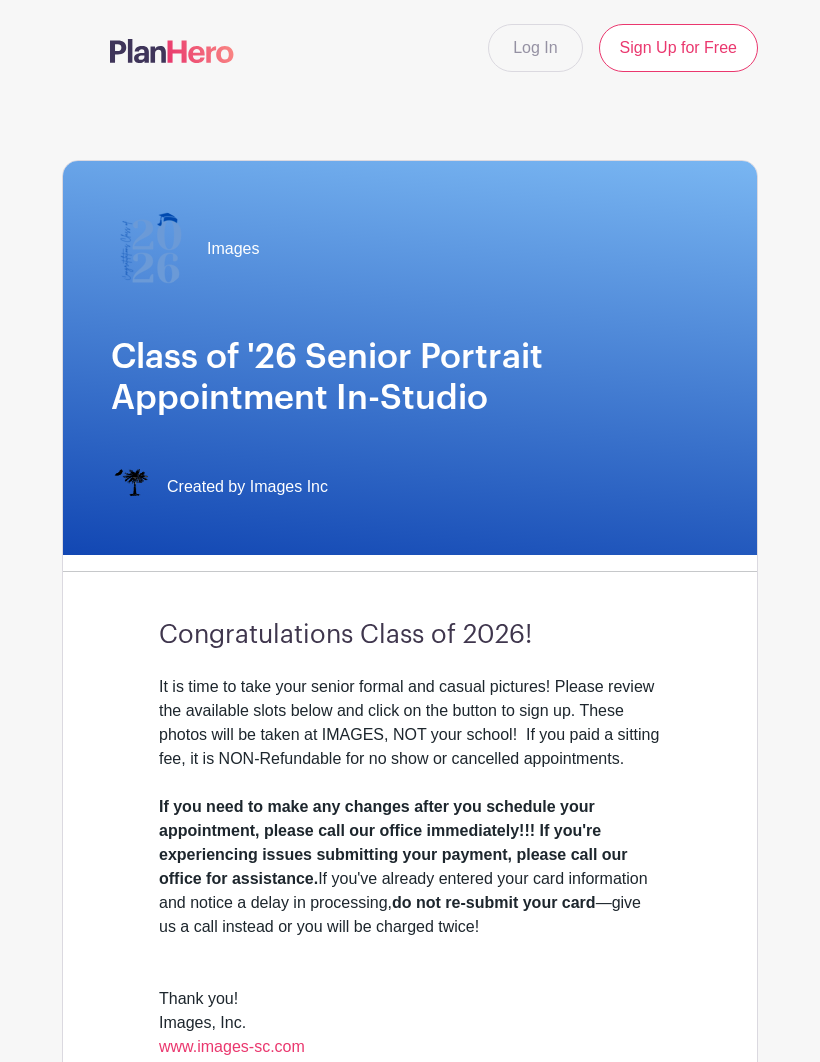 scroll, scrollTop: 0, scrollLeft: 0, axis: both 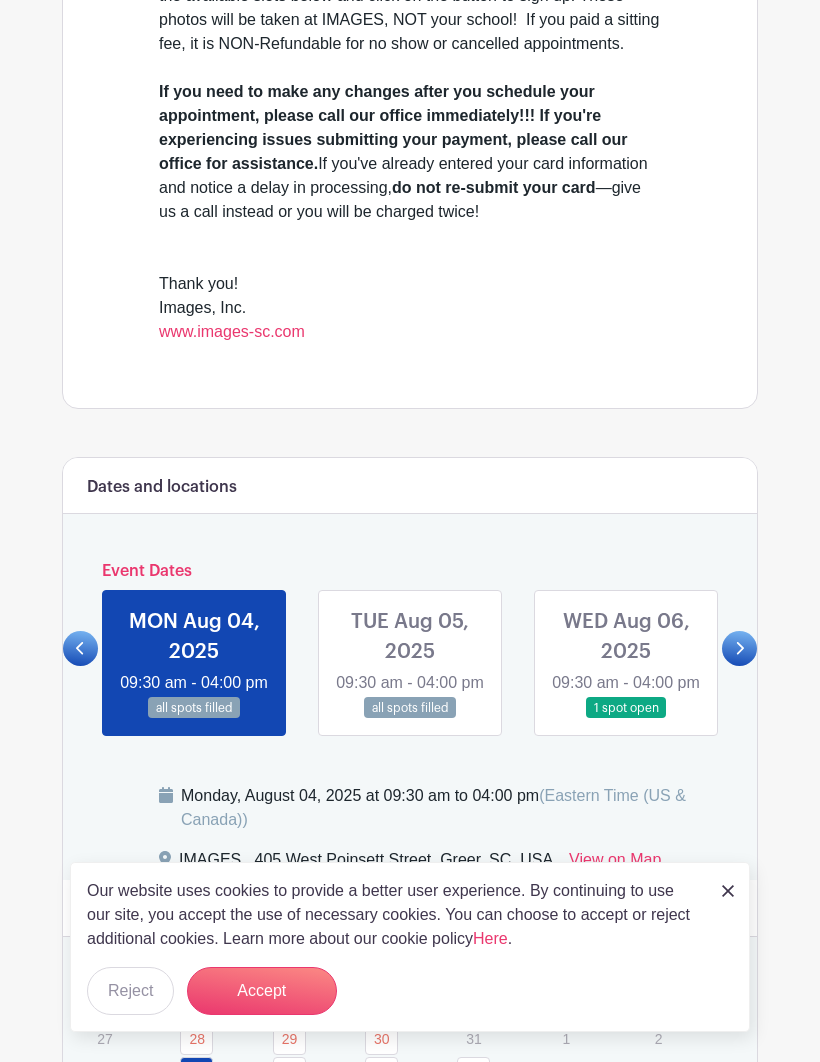 click 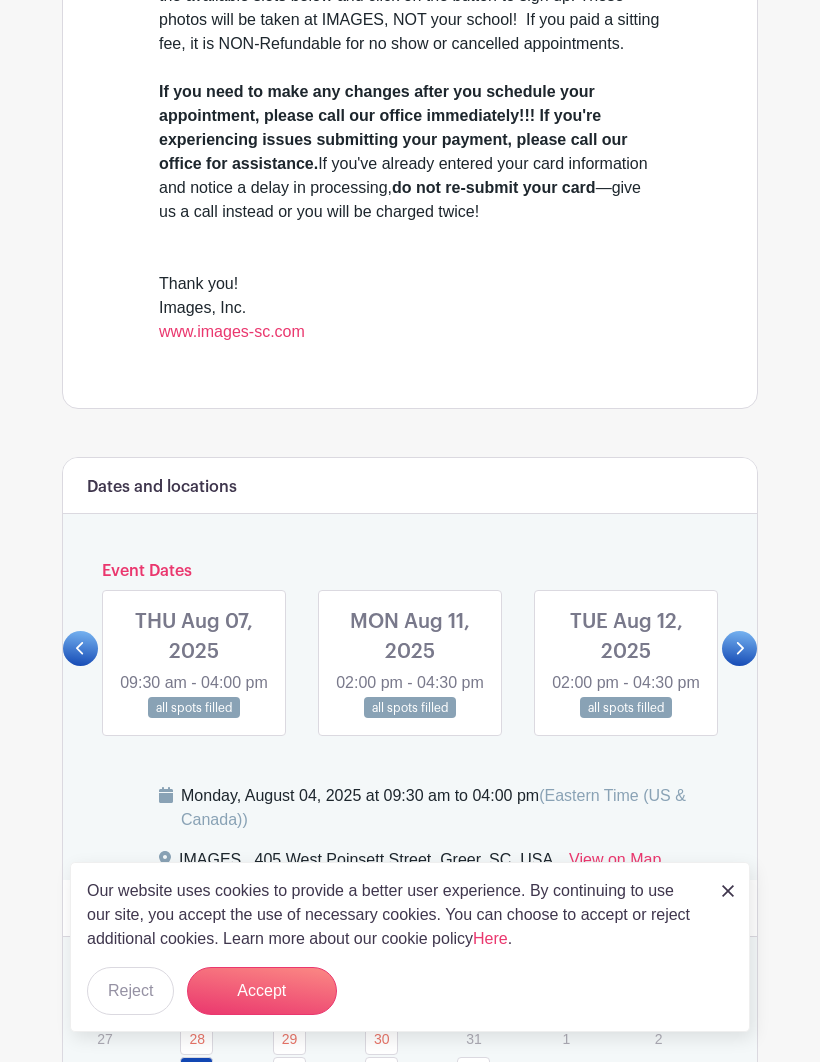click 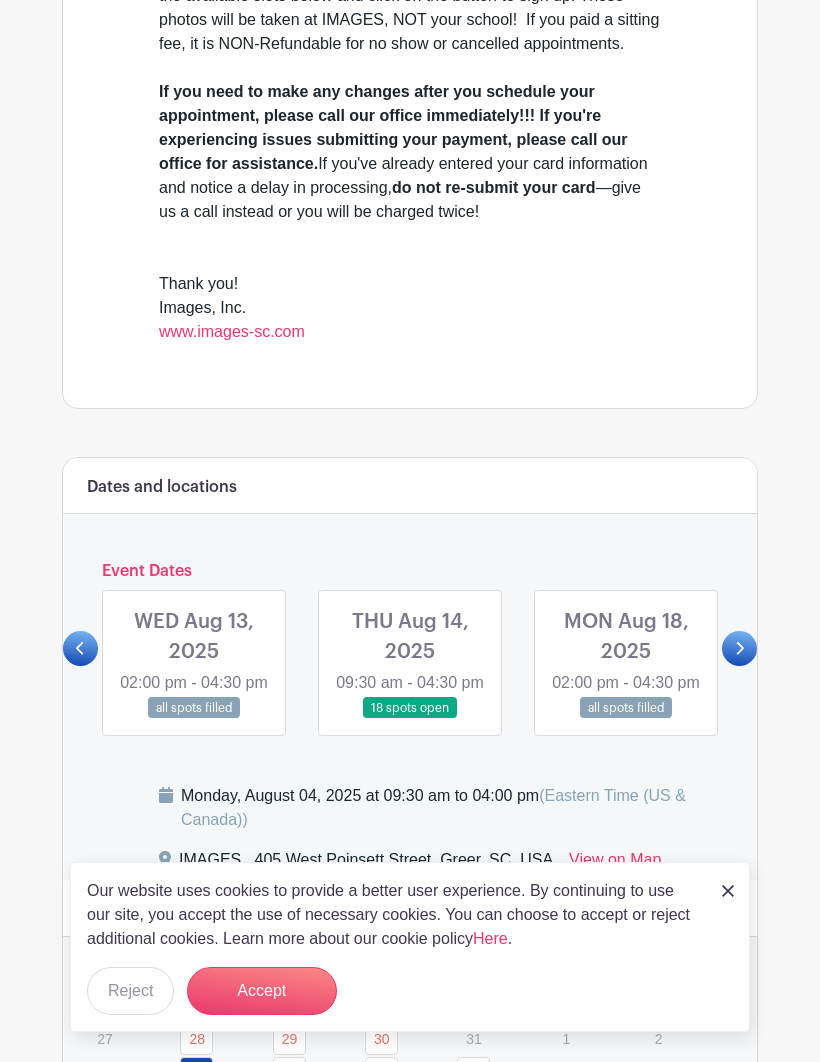 click 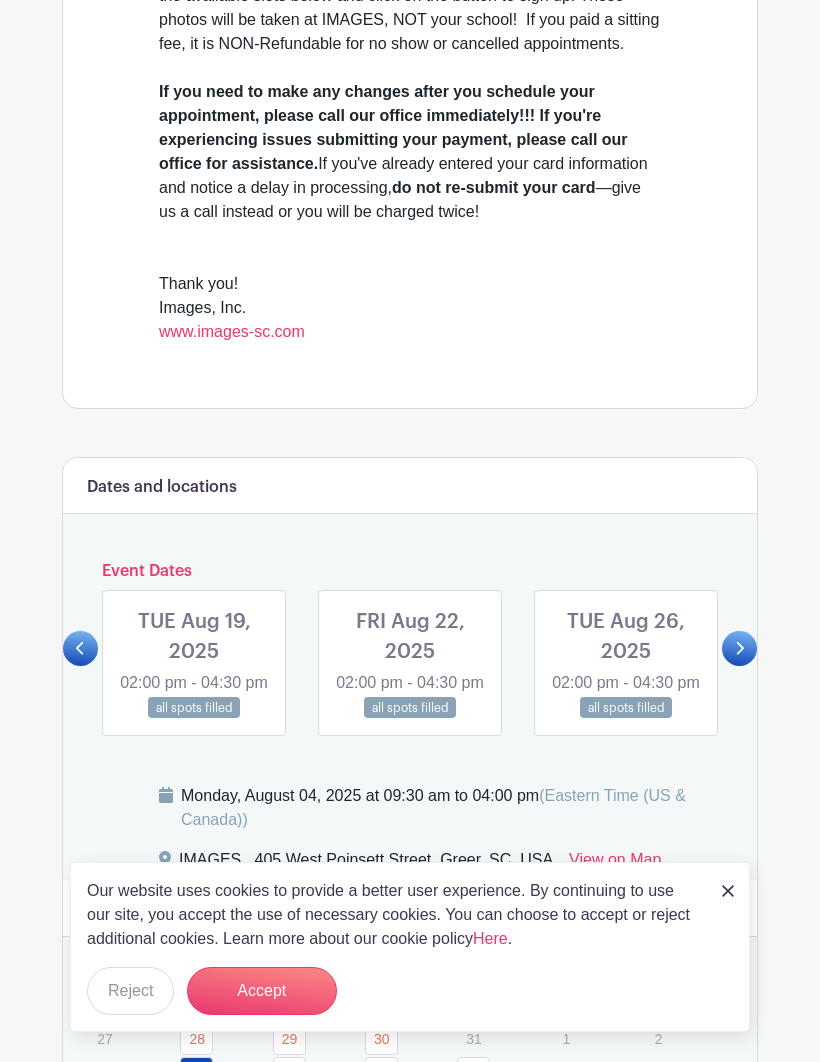 click 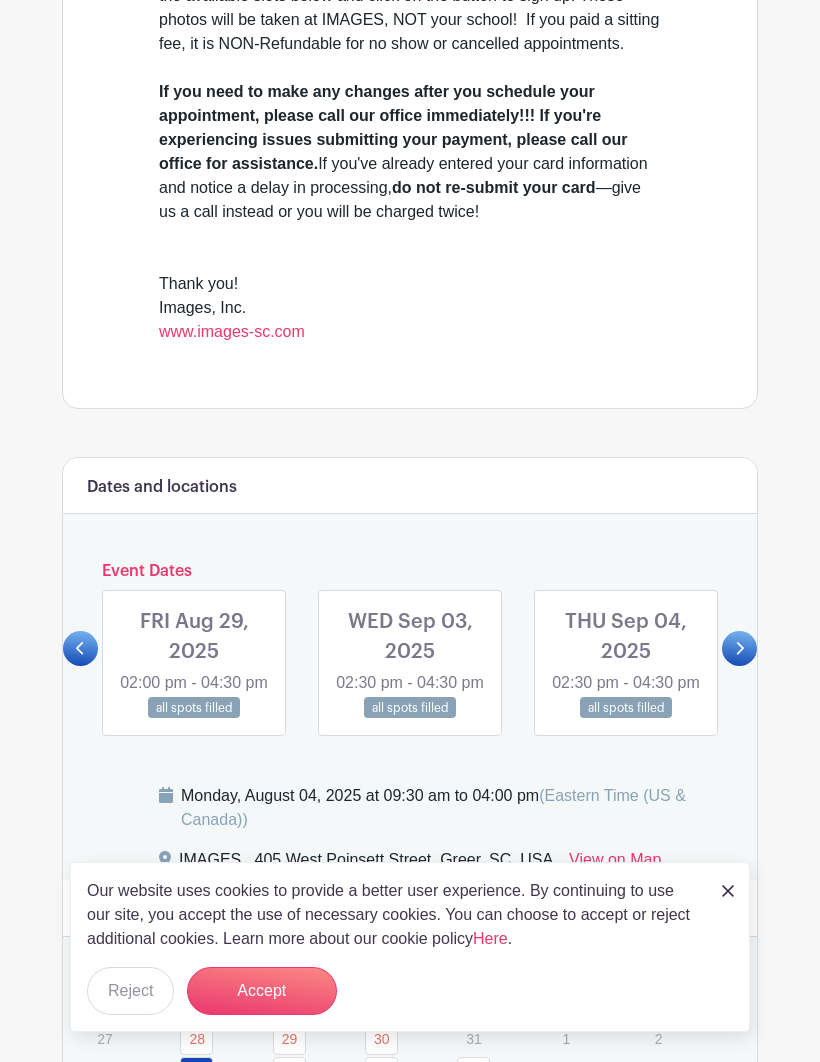 click 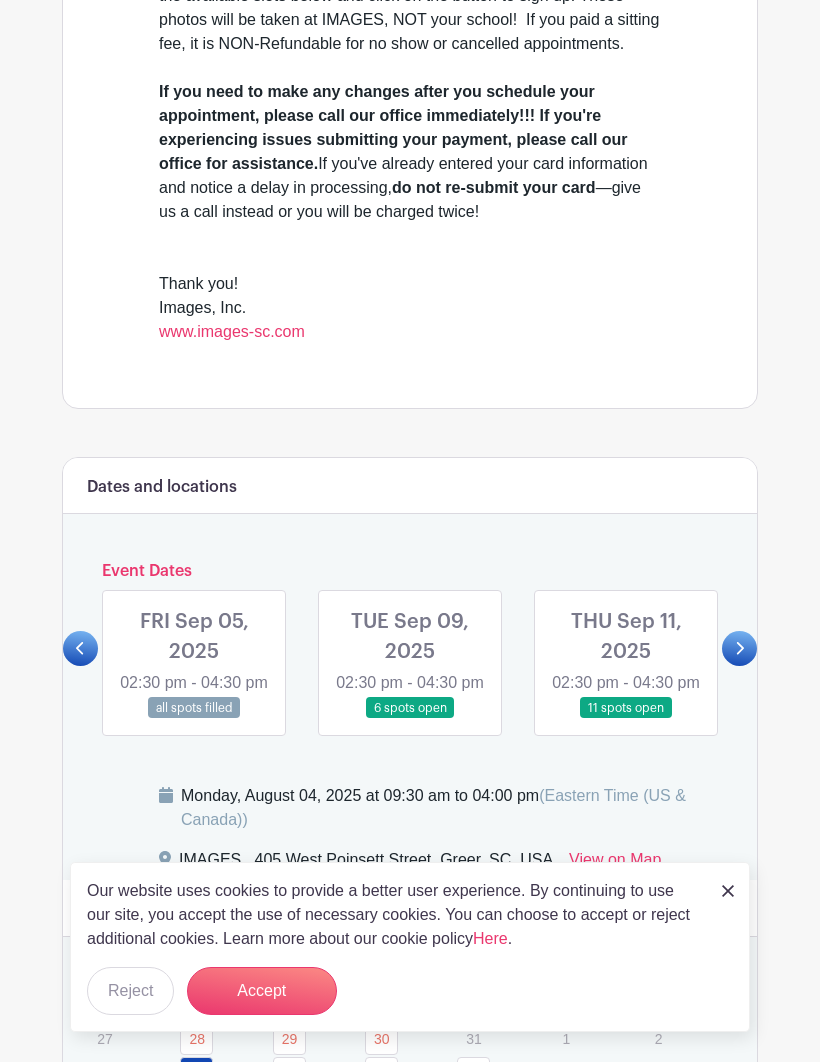 click at bounding box center (410, 719) 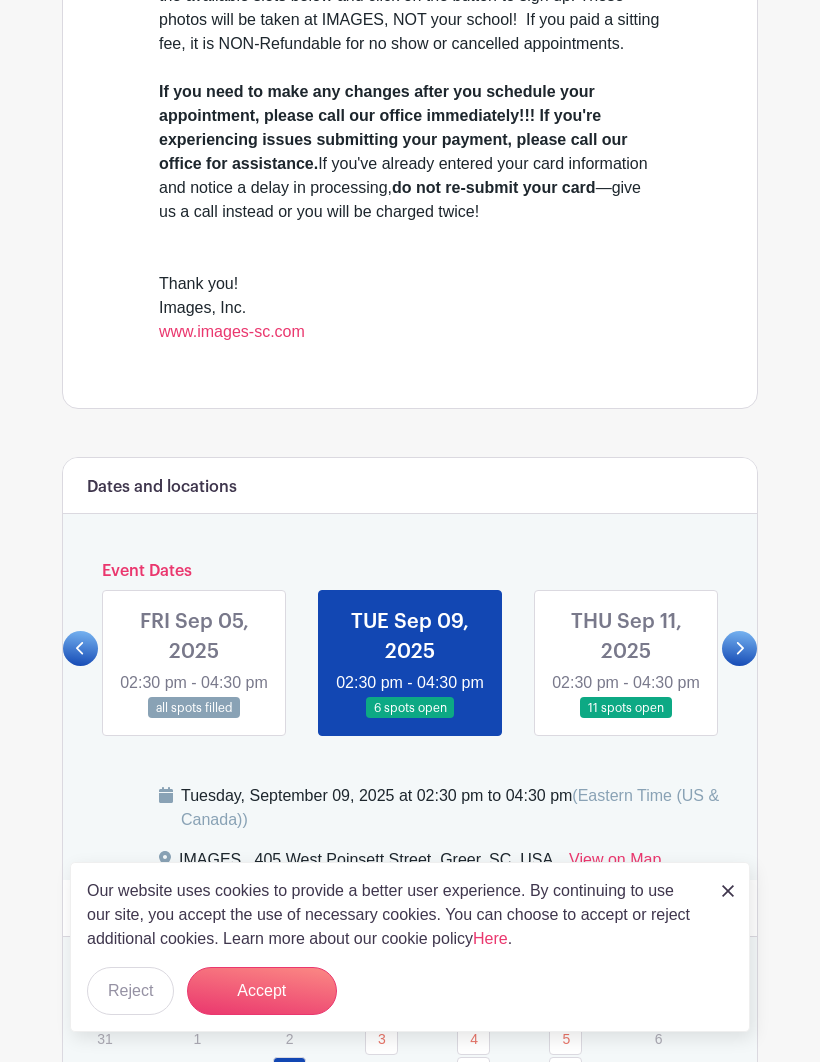 click at bounding box center (410, 719) 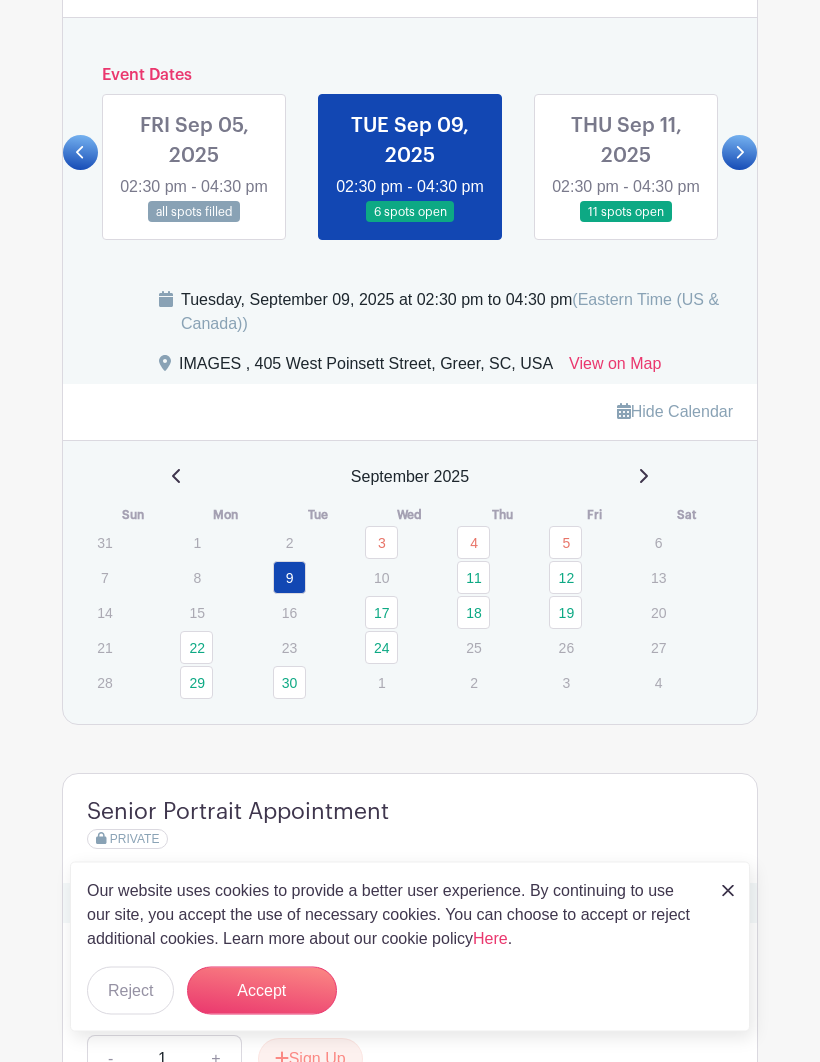 scroll, scrollTop: 1210, scrollLeft: 0, axis: vertical 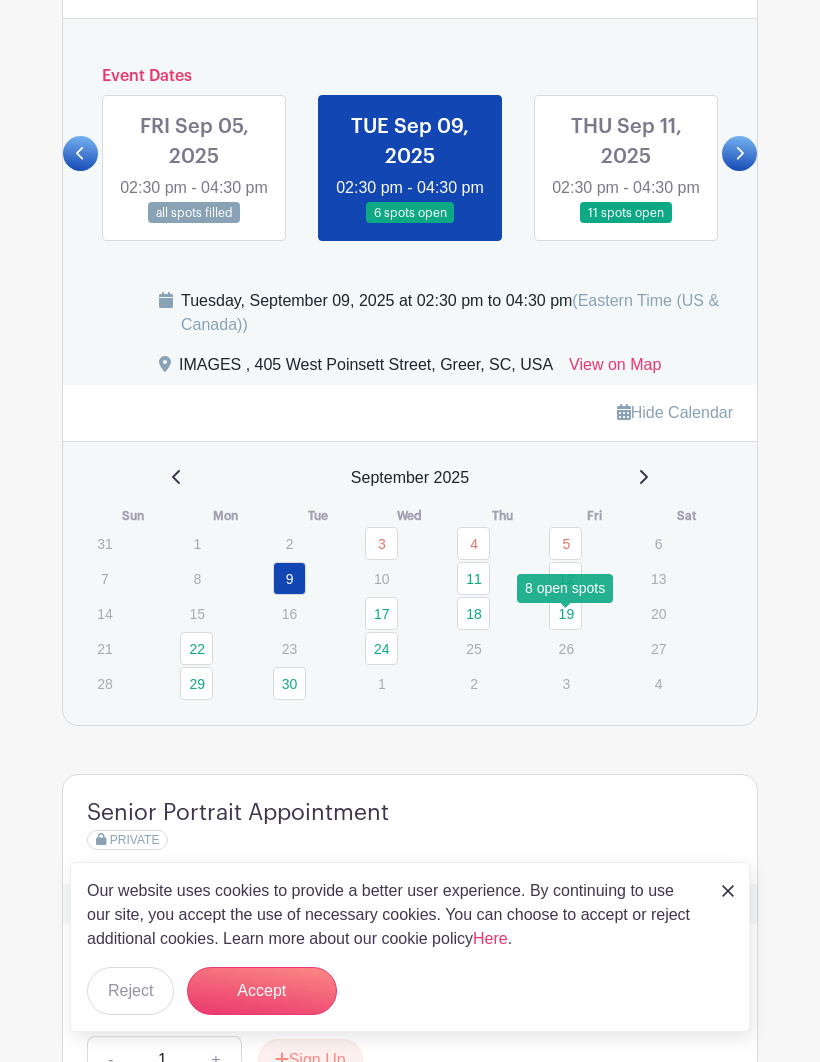 click on "12" at bounding box center (565, 578) 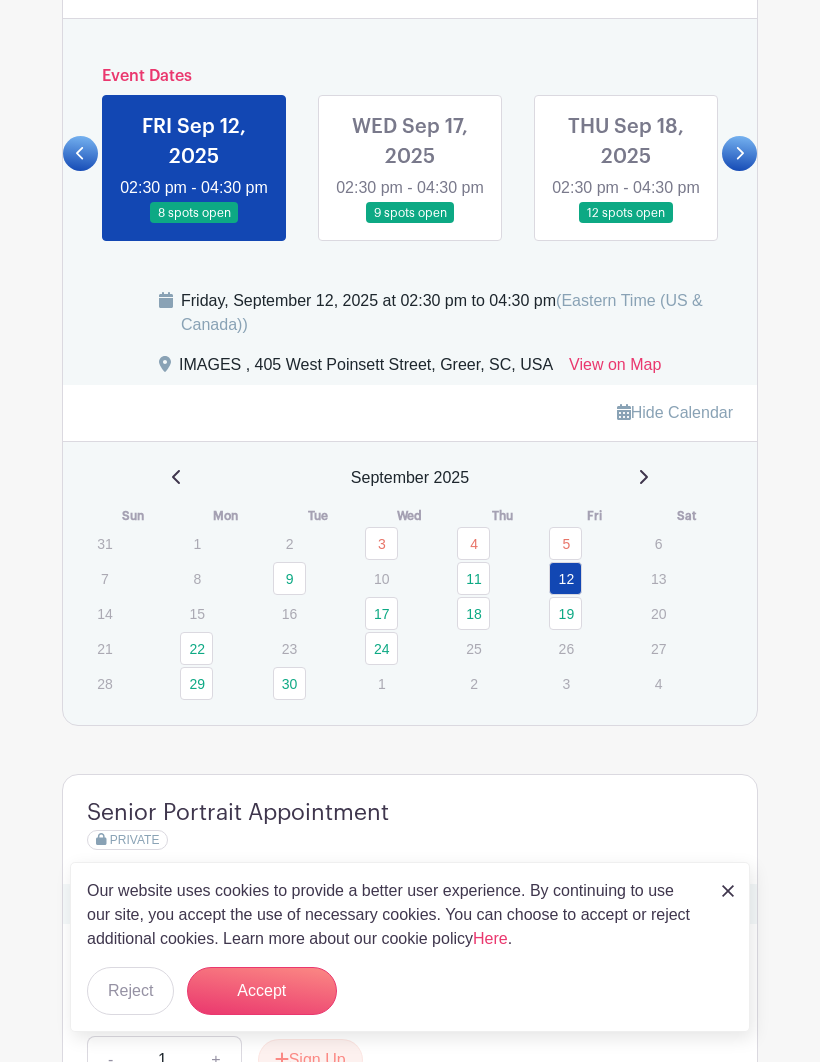 click at bounding box center (194, 224) 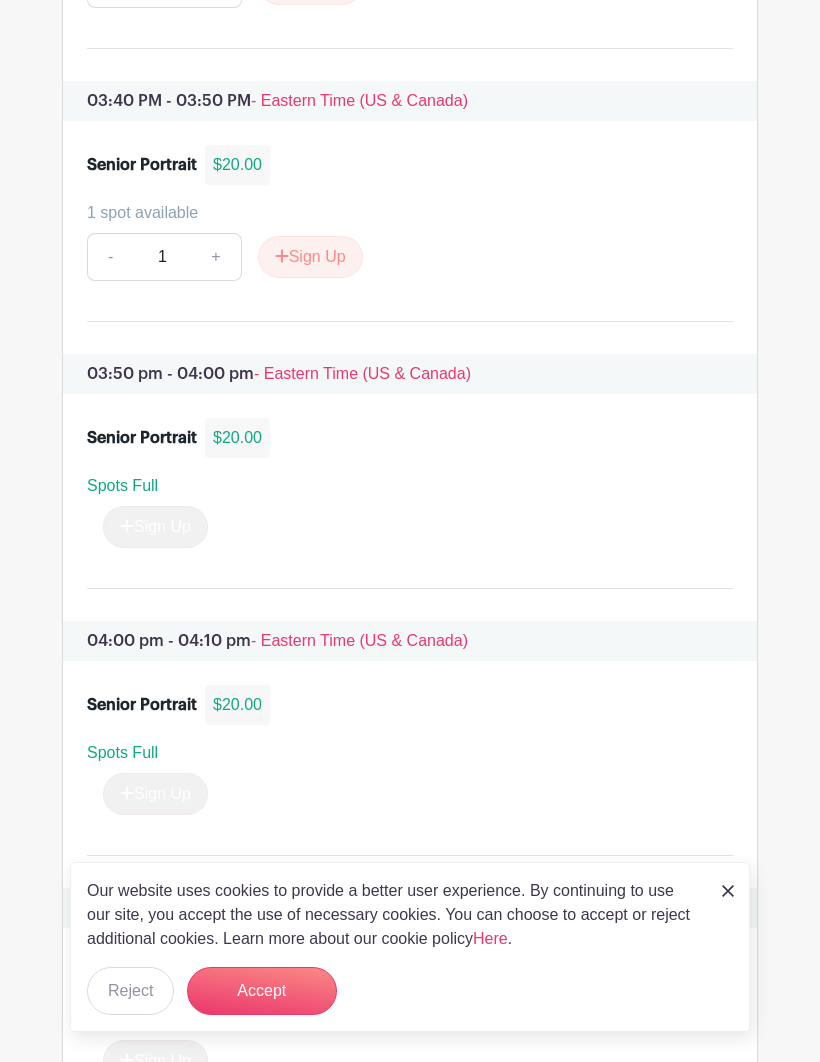 scroll, scrollTop: 3925, scrollLeft: 0, axis: vertical 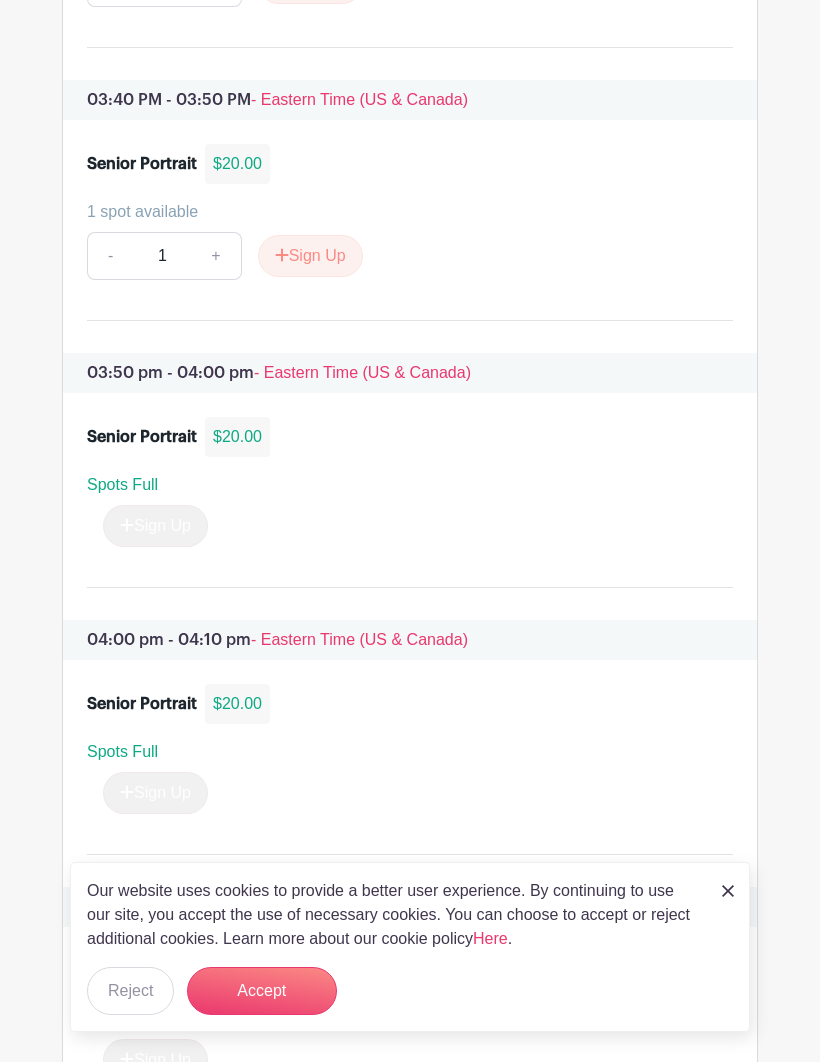 click on "Sign Up" at bounding box center (310, 256) 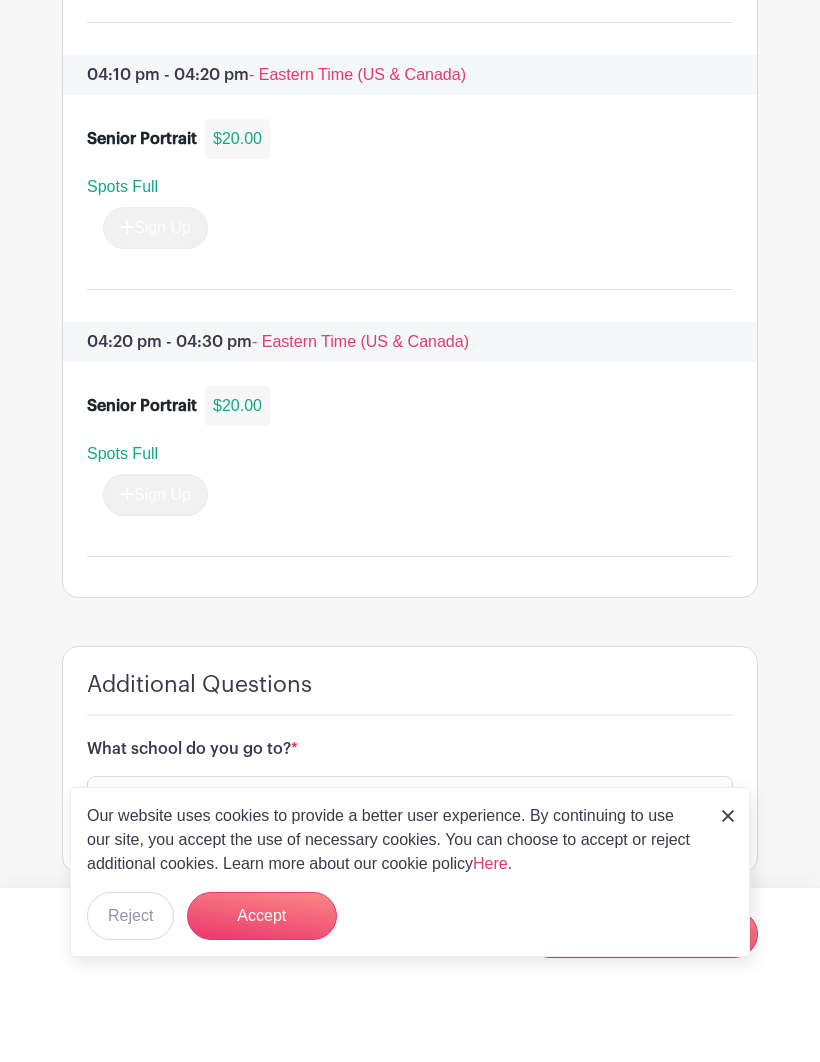 scroll, scrollTop: 4751, scrollLeft: 0, axis: vertical 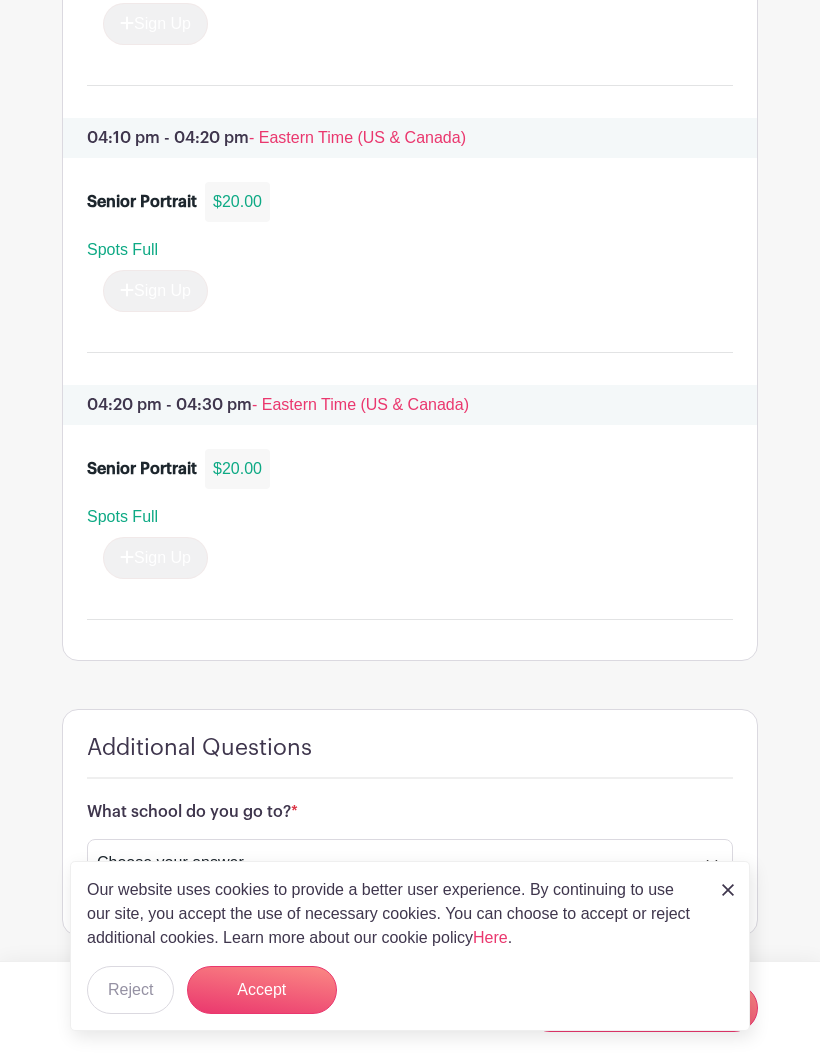 click at bounding box center (728, 891) 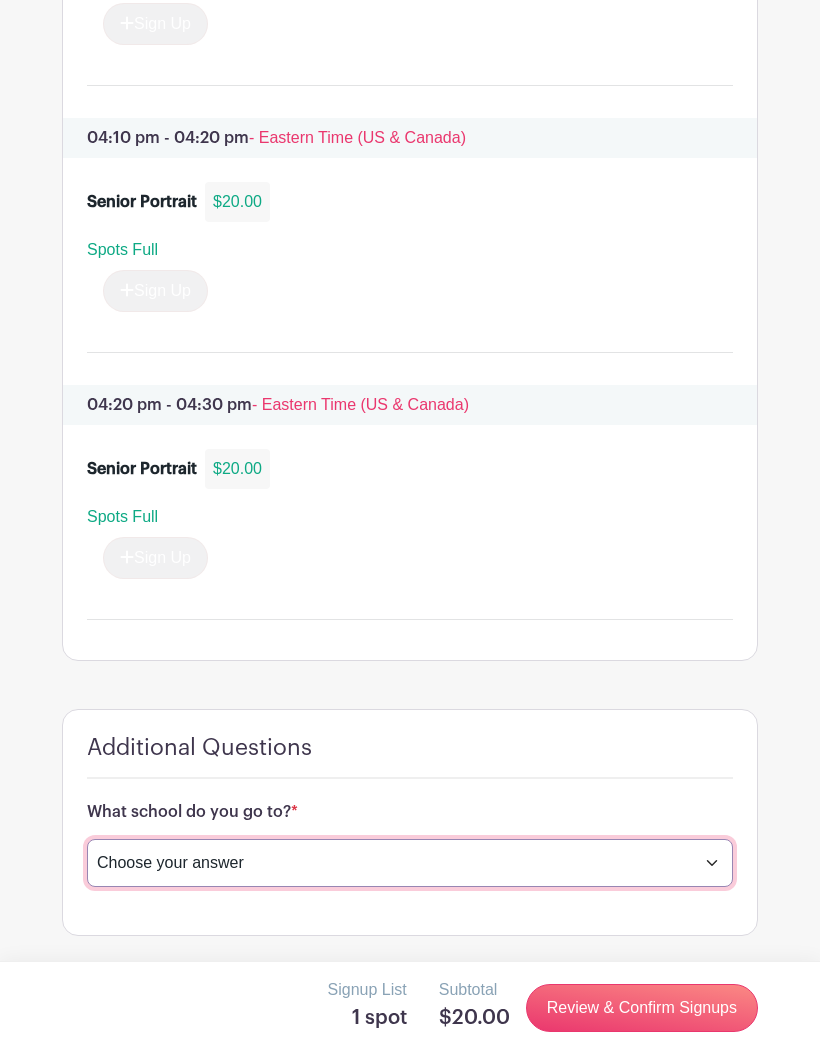 click on "Choose your answer
Boiling Springs High
Broome High
Byrnes High
Chesnee High
Clinton High
Crescent High
Eastside High
Greer Middle College
Greenville High
Greenville Tech Charter High
Greenwood High
Hammond High
Hillcrest High
John De La Howe
Mauldin High
Ninety Six High
Palmetto High
Riverside High
Spartanburg Day School
Travelers Rest High
Wren High
Other" at bounding box center [410, 864] 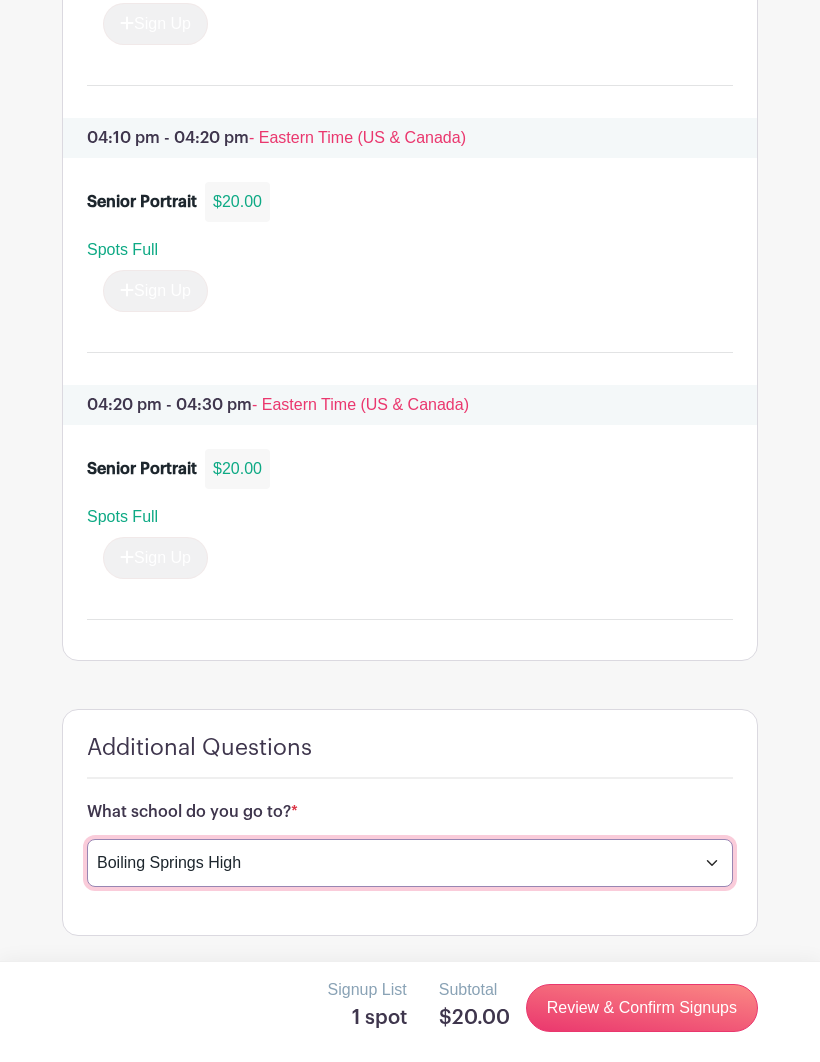 scroll, scrollTop: 4752, scrollLeft: 0, axis: vertical 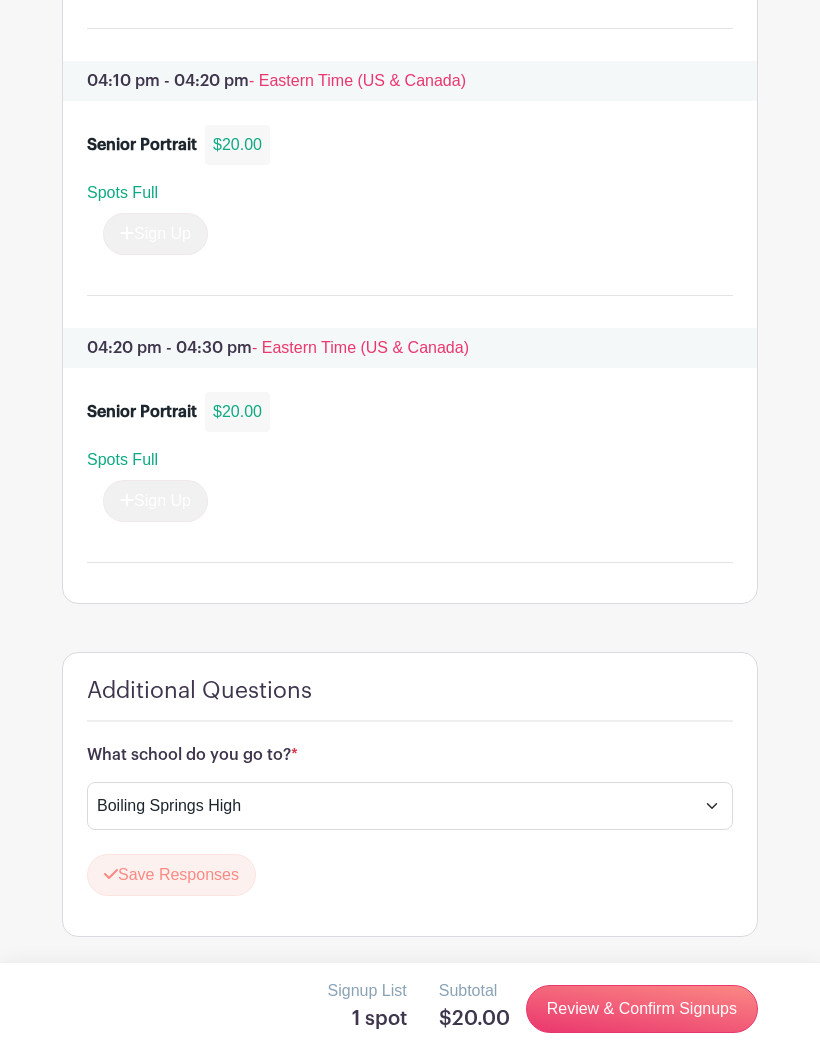 click on "Review & Confirm Signups" at bounding box center [642, 1009] 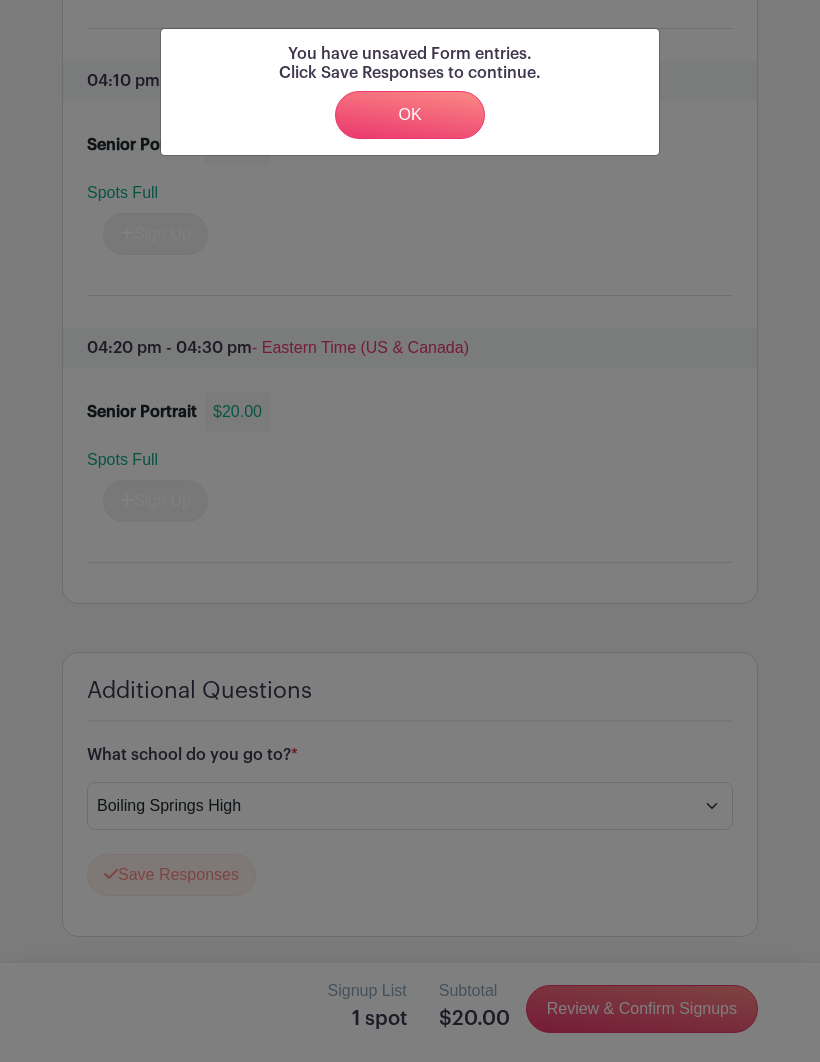 click on "OK" at bounding box center [410, 115] 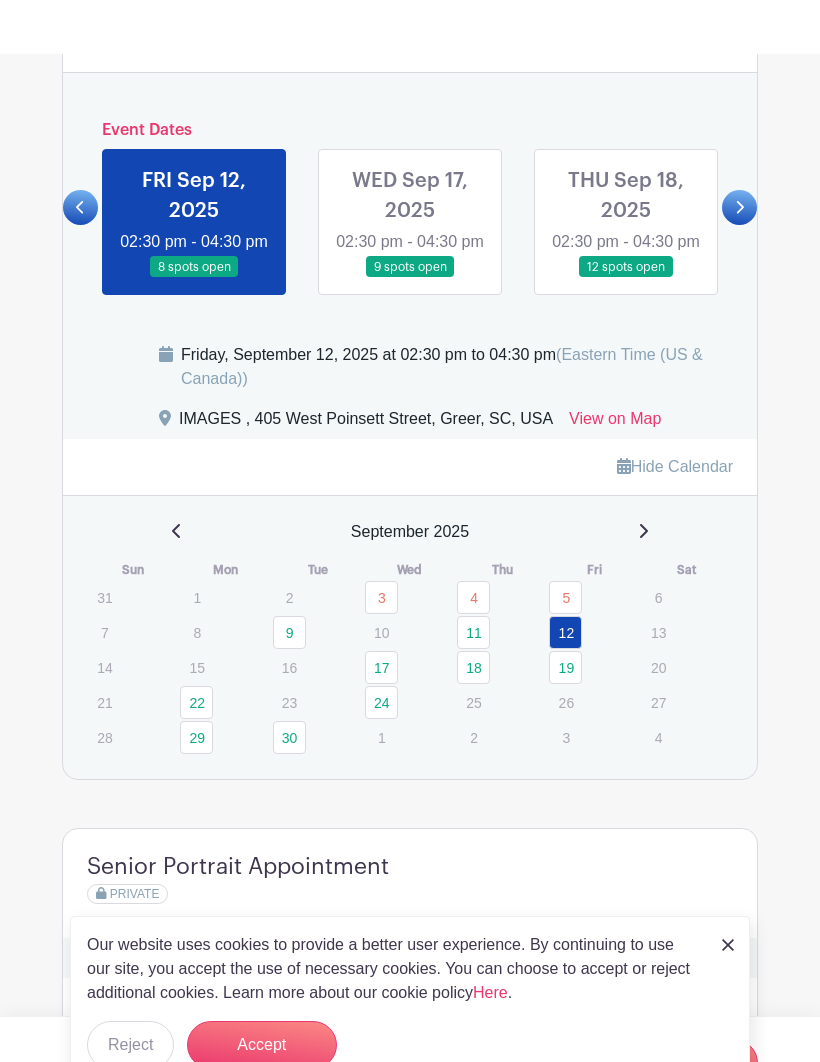 scroll, scrollTop: 1156, scrollLeft: 0, axis: vertical 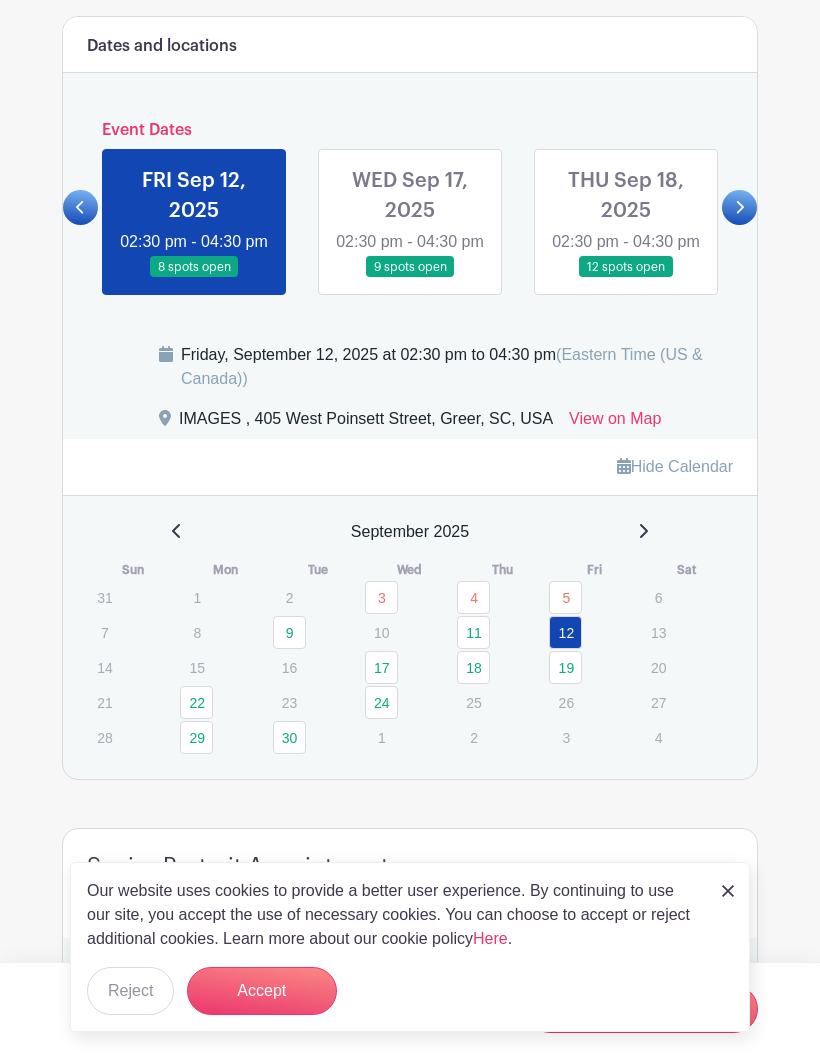 click 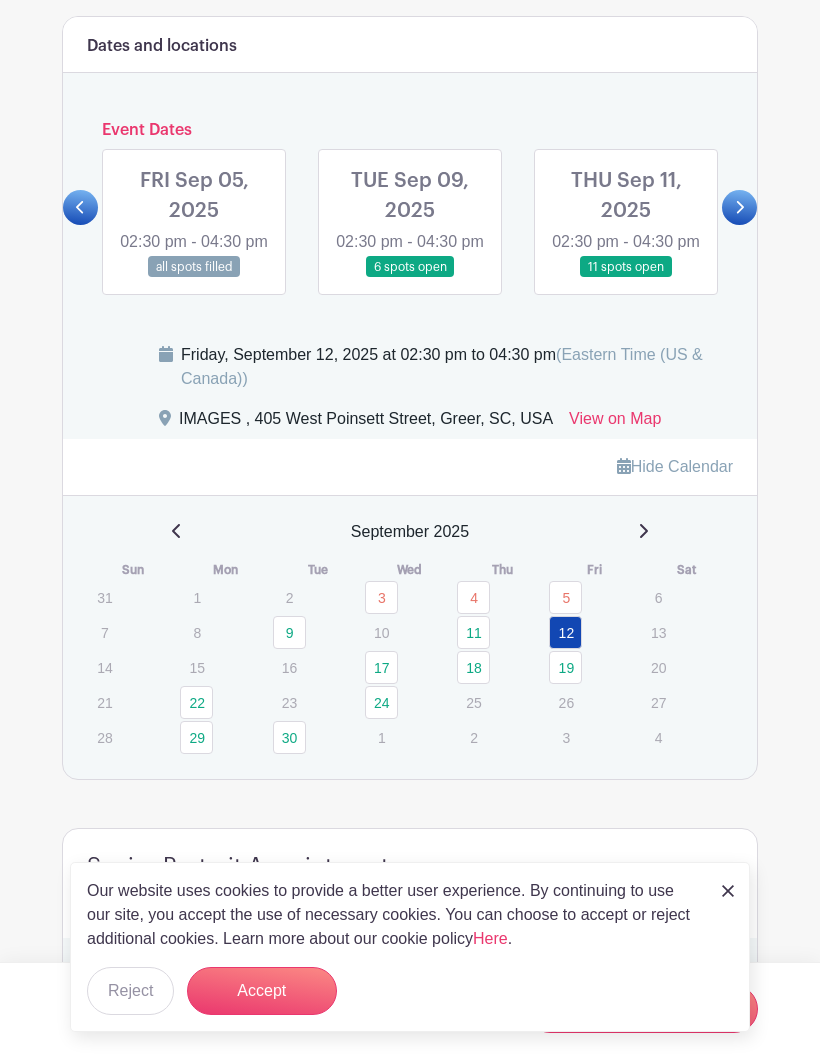 click at bounding box center (626, 278) 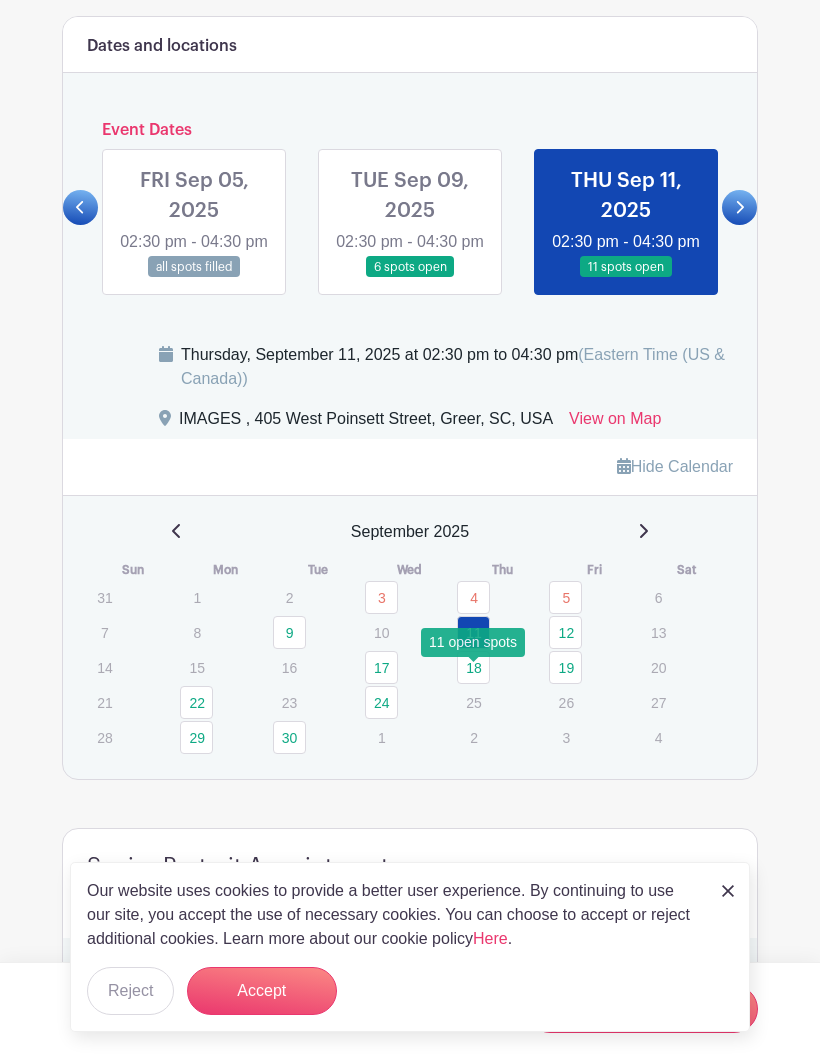 click on "Accept" at bounding box center (262, 991) 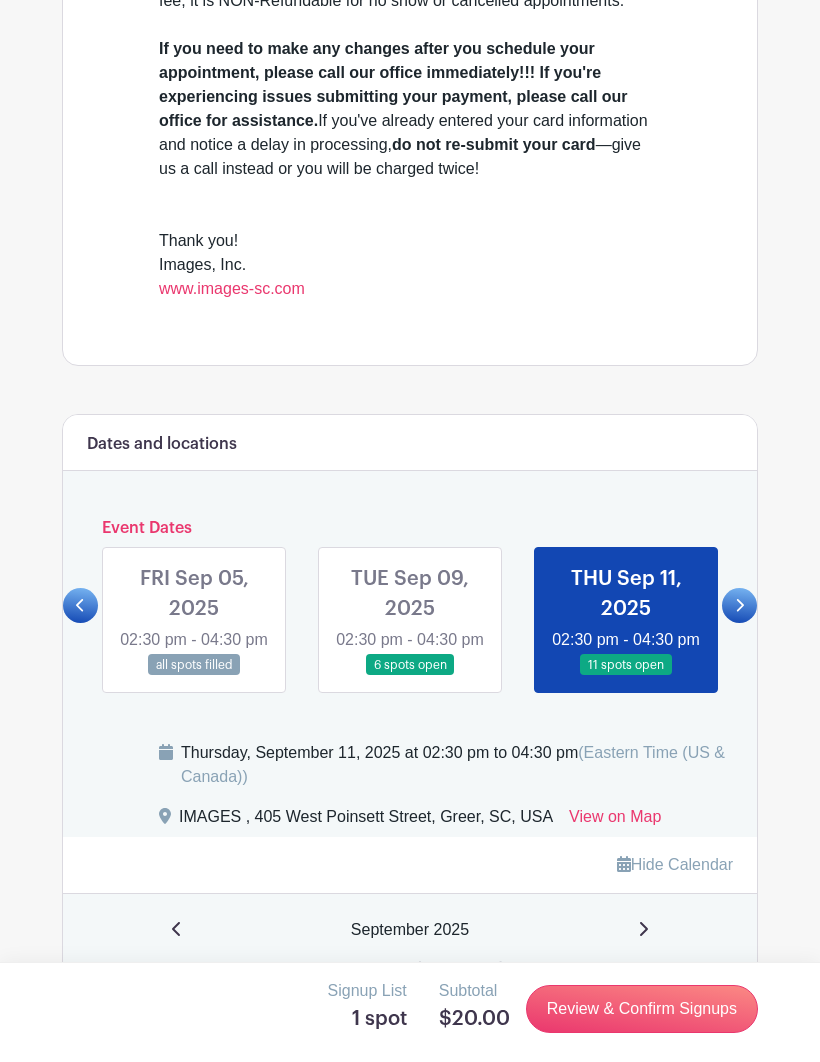 scroll, scrollTop: 755, scrollLeft: 0, axis: vertical 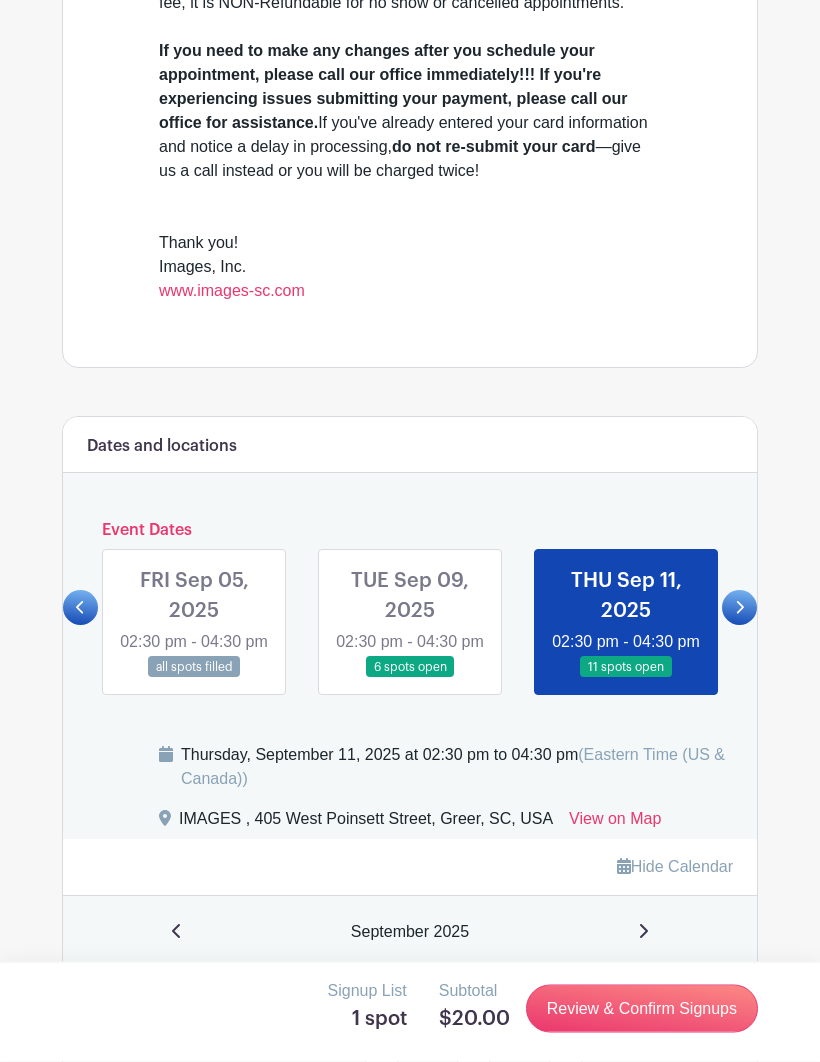 click at bounding box center [739, 608] 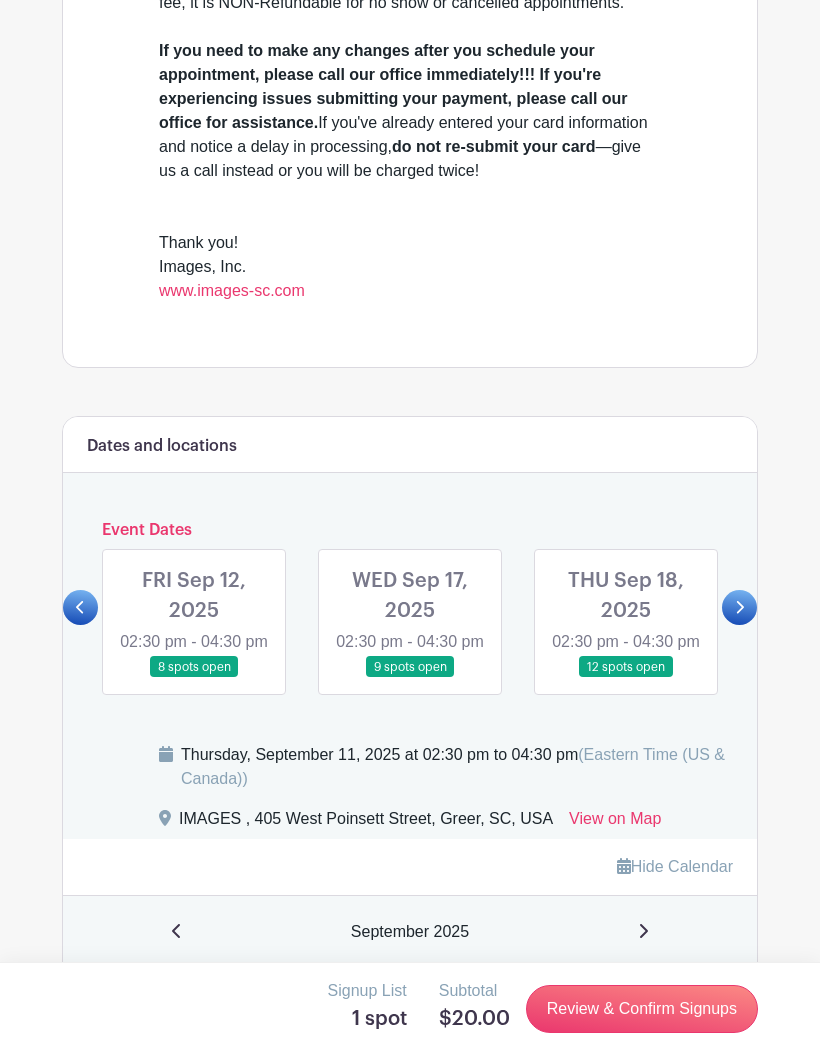 click 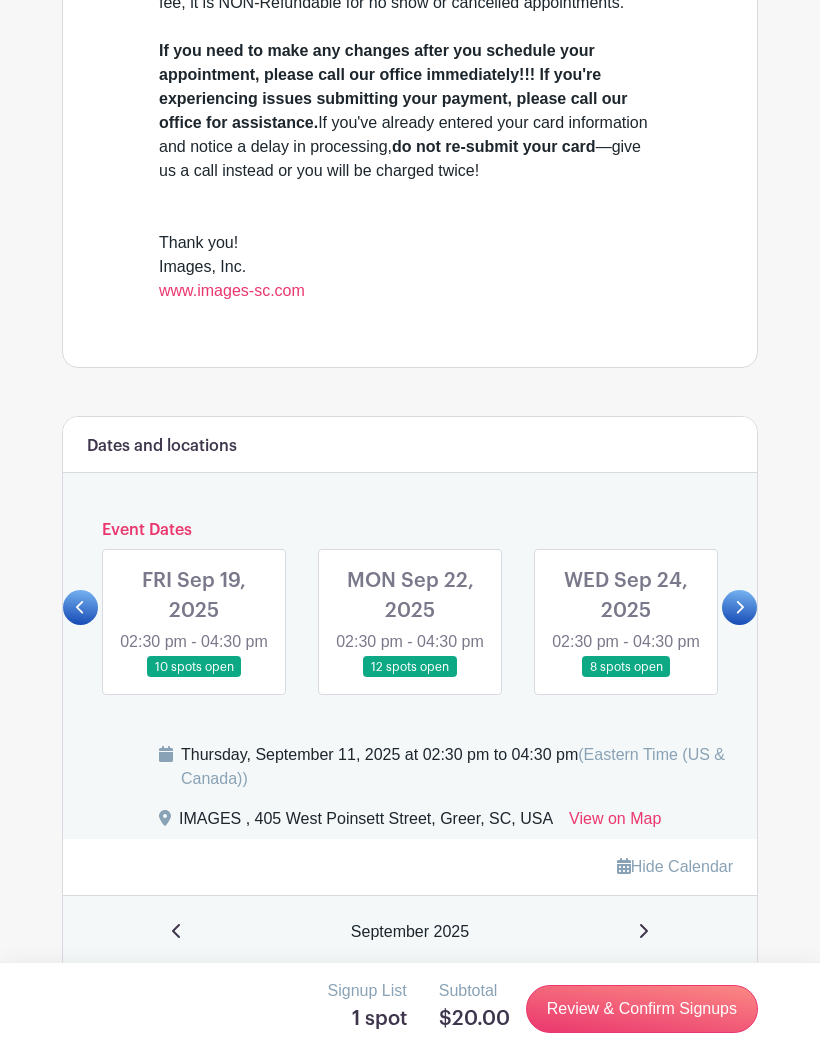 click at bounding box center [80, 607] 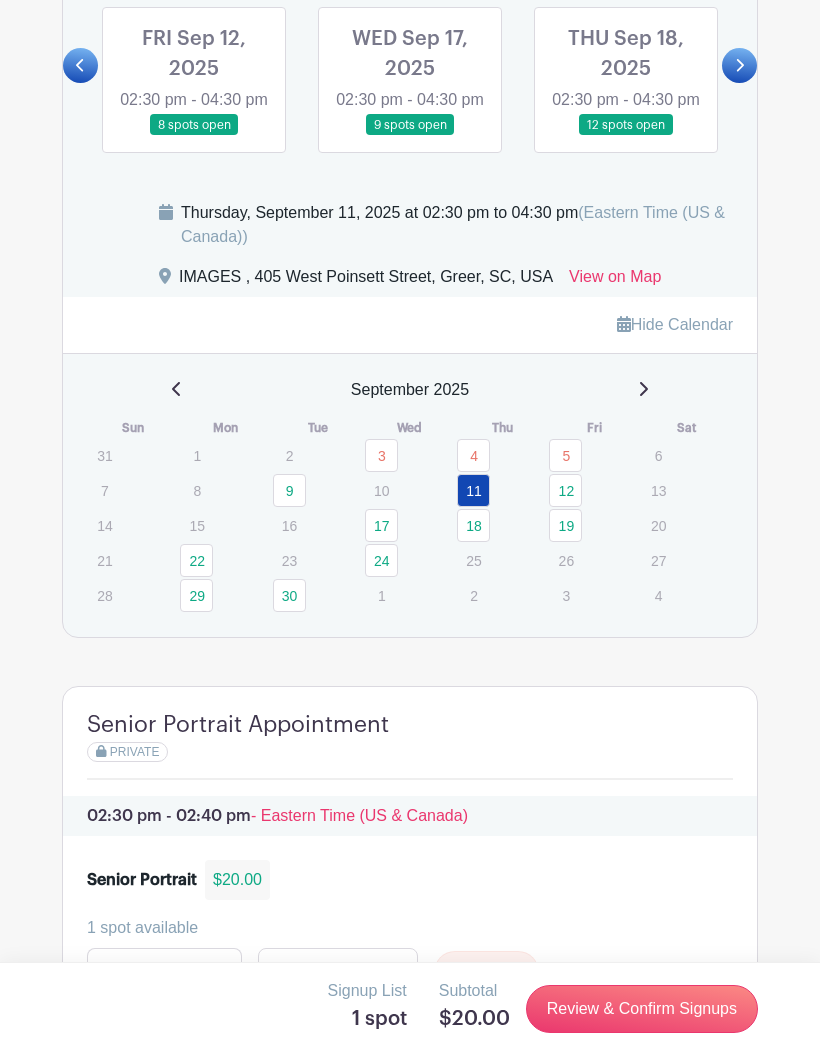 scroll, scrollTop: 1300, scrollLeft: 0, axis: vertical 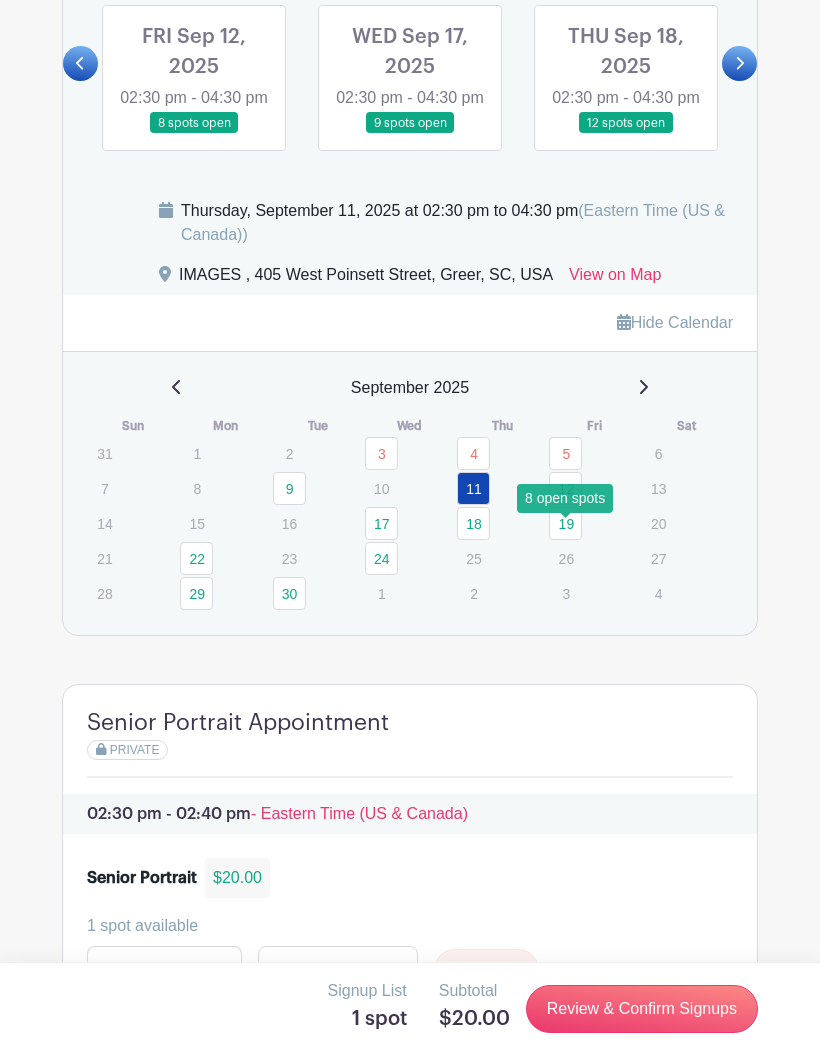 click on "12" at bounding box center (565, 488) 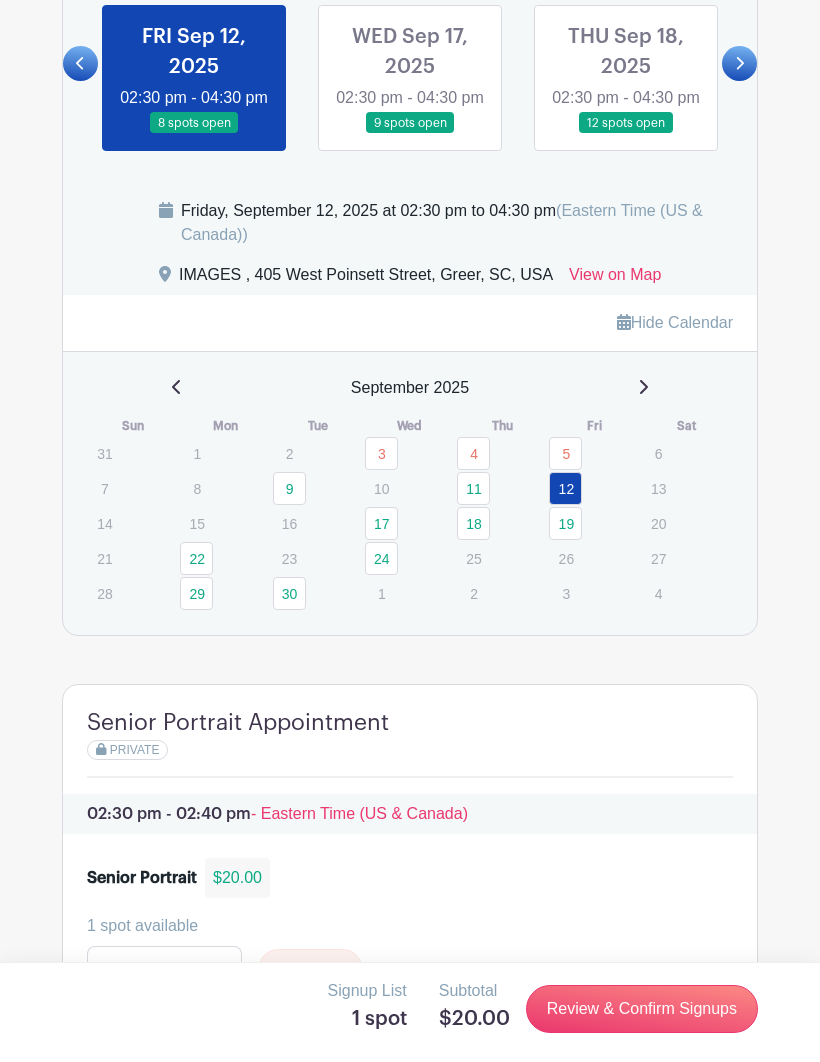click at bounding box center [194, 134] 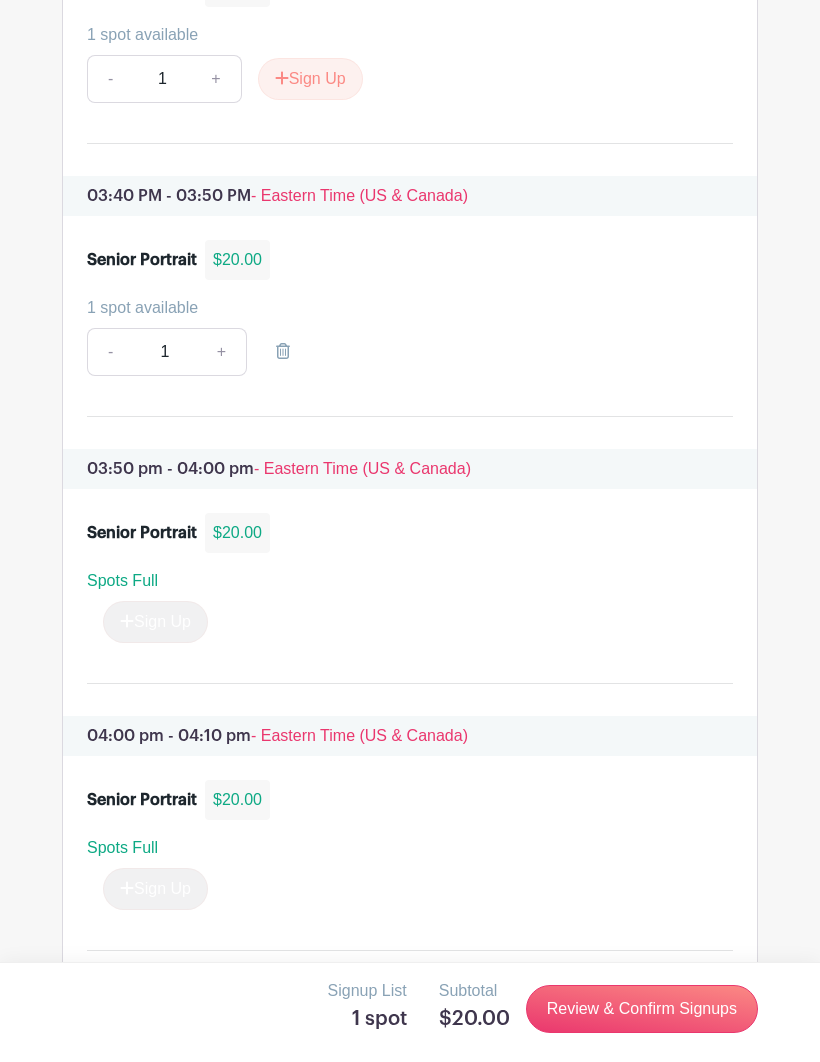 scroll, scrollTop: 3807, scrollLeft: 0, axis: vertical 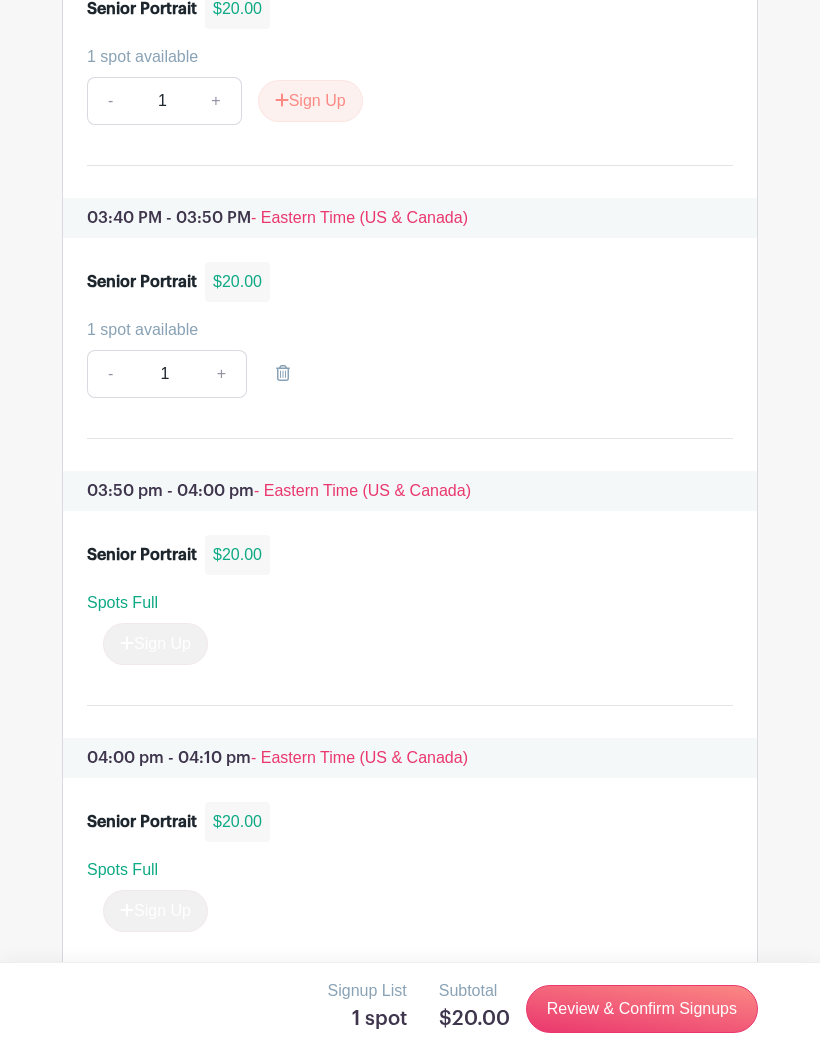 click on "+" at bounding box center (222, 374) 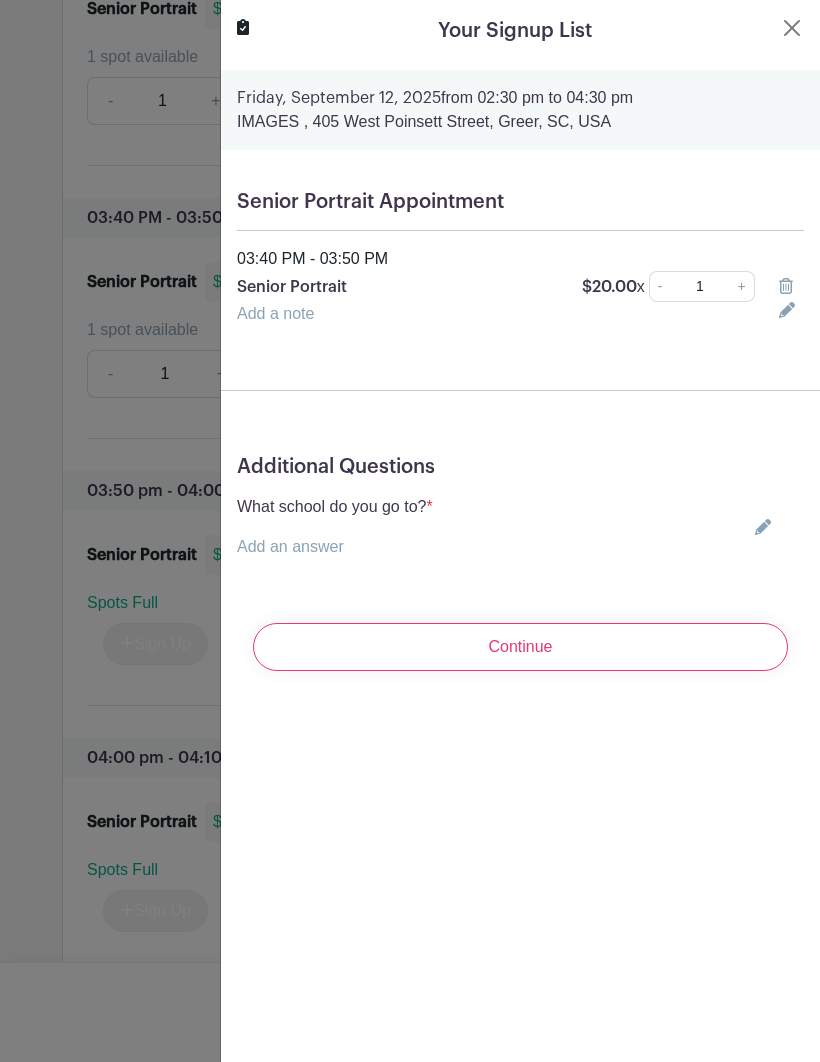 click on "Add an answer" at bounding box center [290, 546] 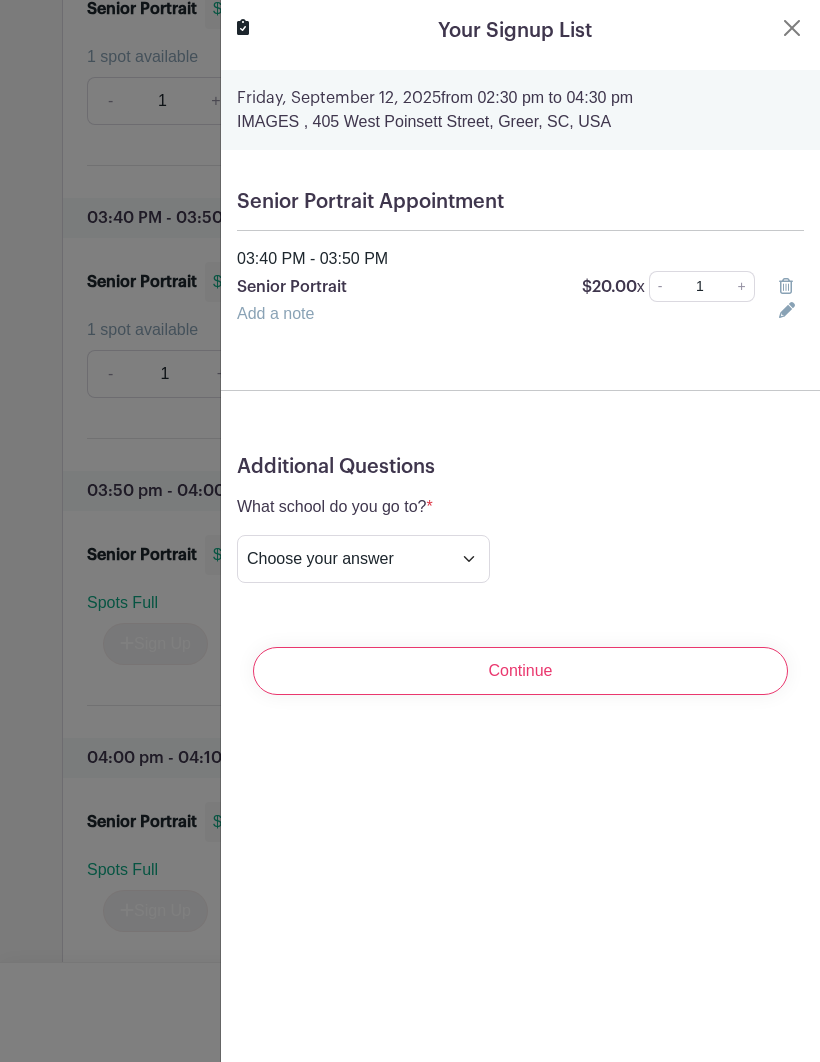 click on "Choose your answer
Boiling Springs High
Broome High
Byrnes High
Chesnee High
Clinton High
Crescent High
Eastside High
Greer Middle College
Greenville High
Greenville Tech Charter High
Greenwood High
Hammond High
Hillcrest High
John De La Howe
Mauldin High
Ninety Six High
Palmetto High
Riverside High
Spartanburg Day School
Travelers Rest High
Wren High
Other" at bounding box center (363, 559) 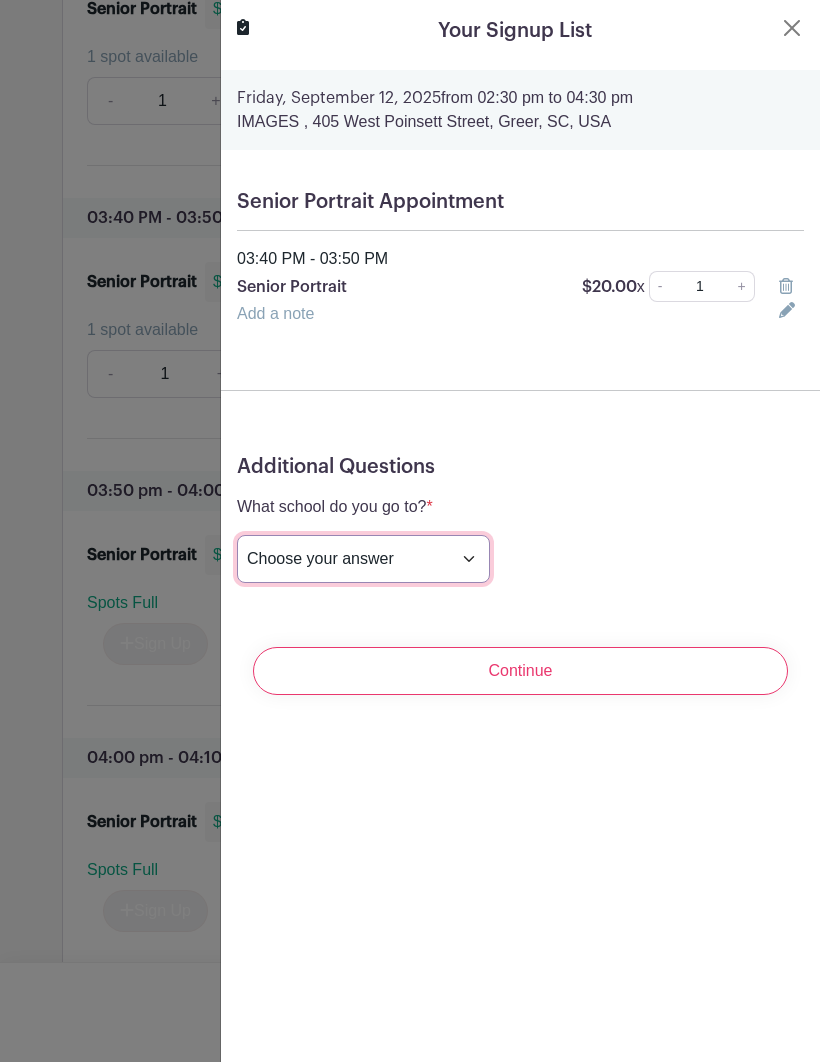 select on "3936" 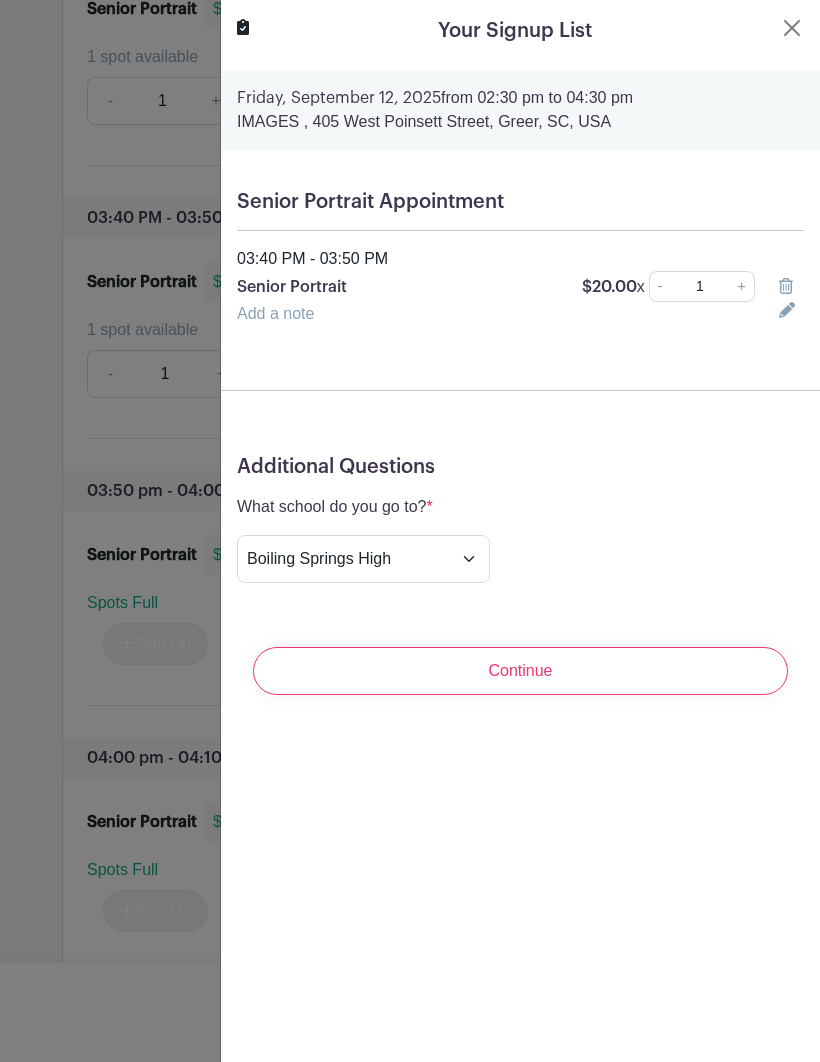 click on "Continue" at bounding box center (520, 671) 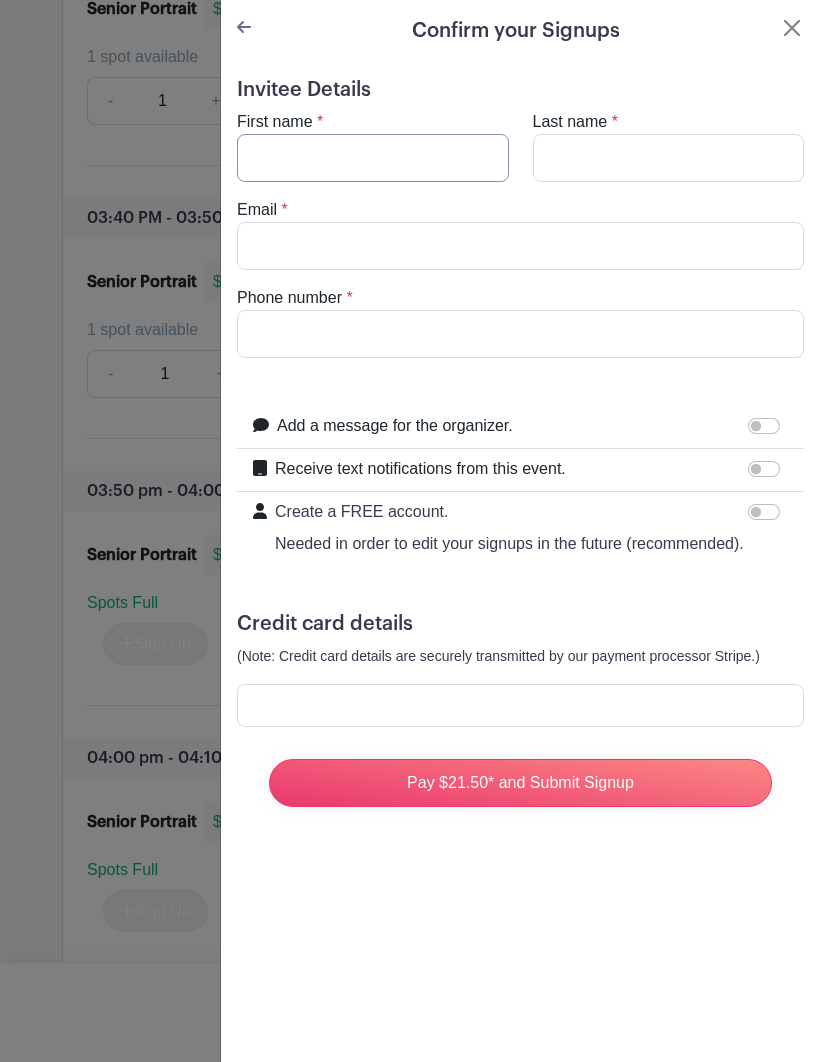 type on "." 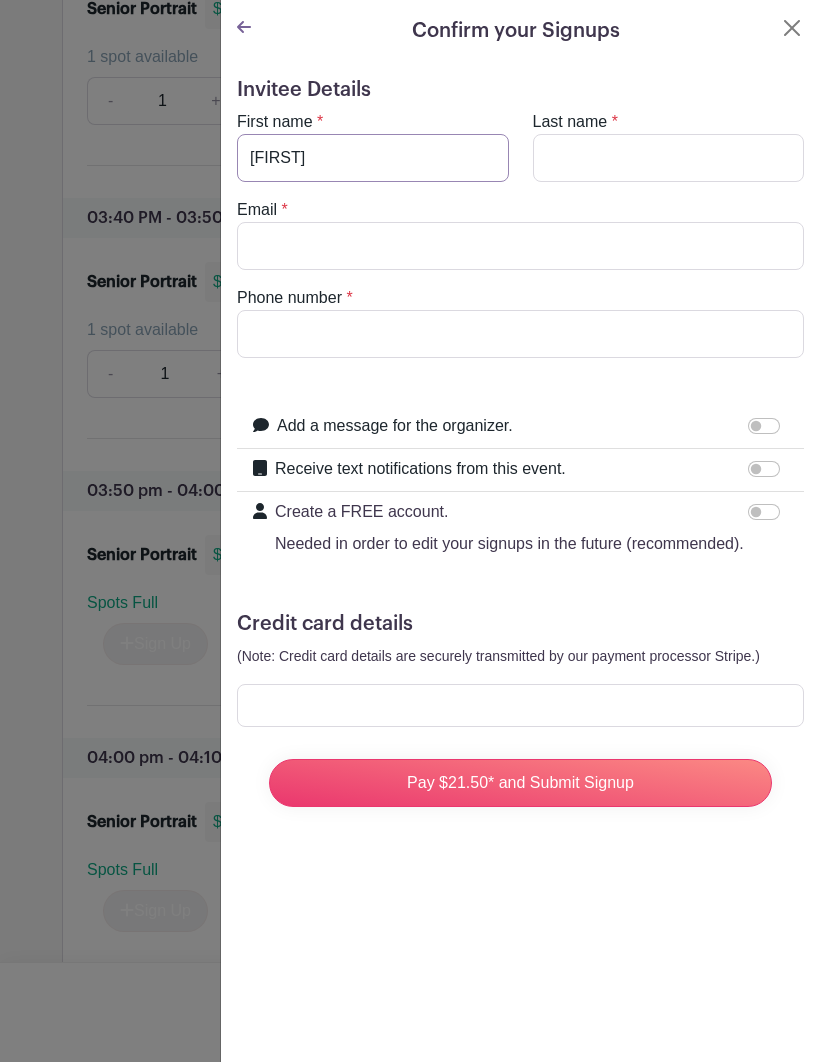 type on "[FIRST]" 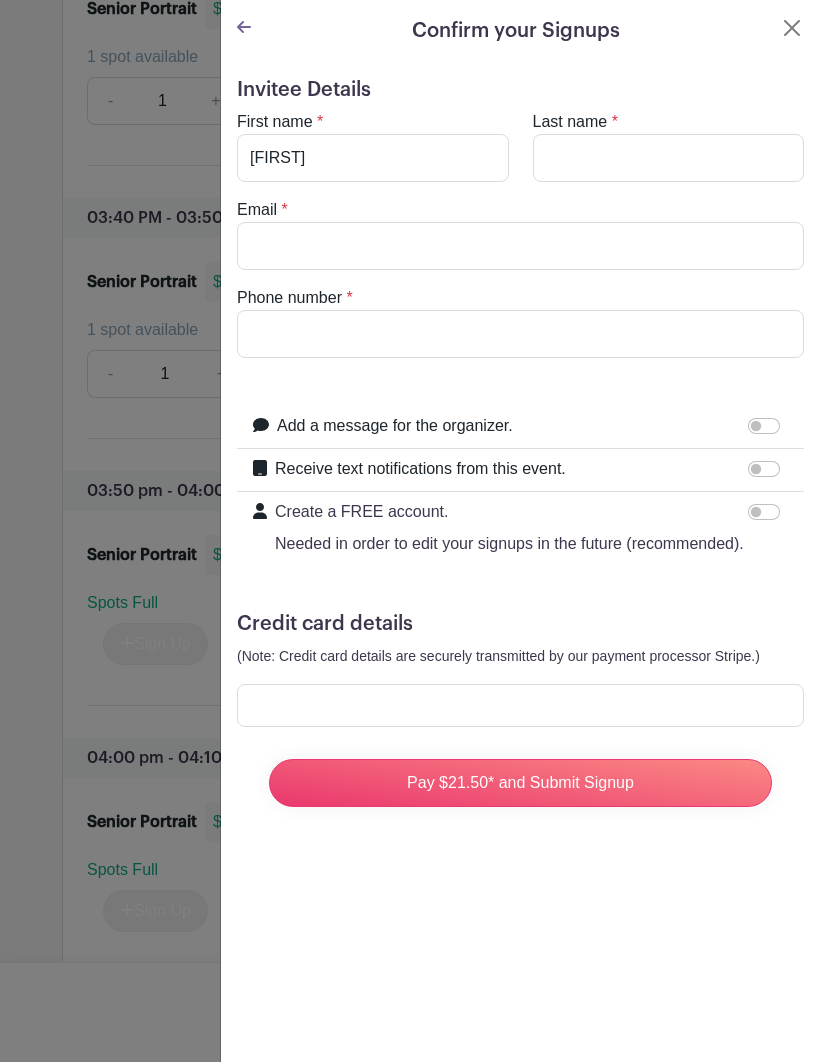 click on "Last name" at bounding box center (669, 158) 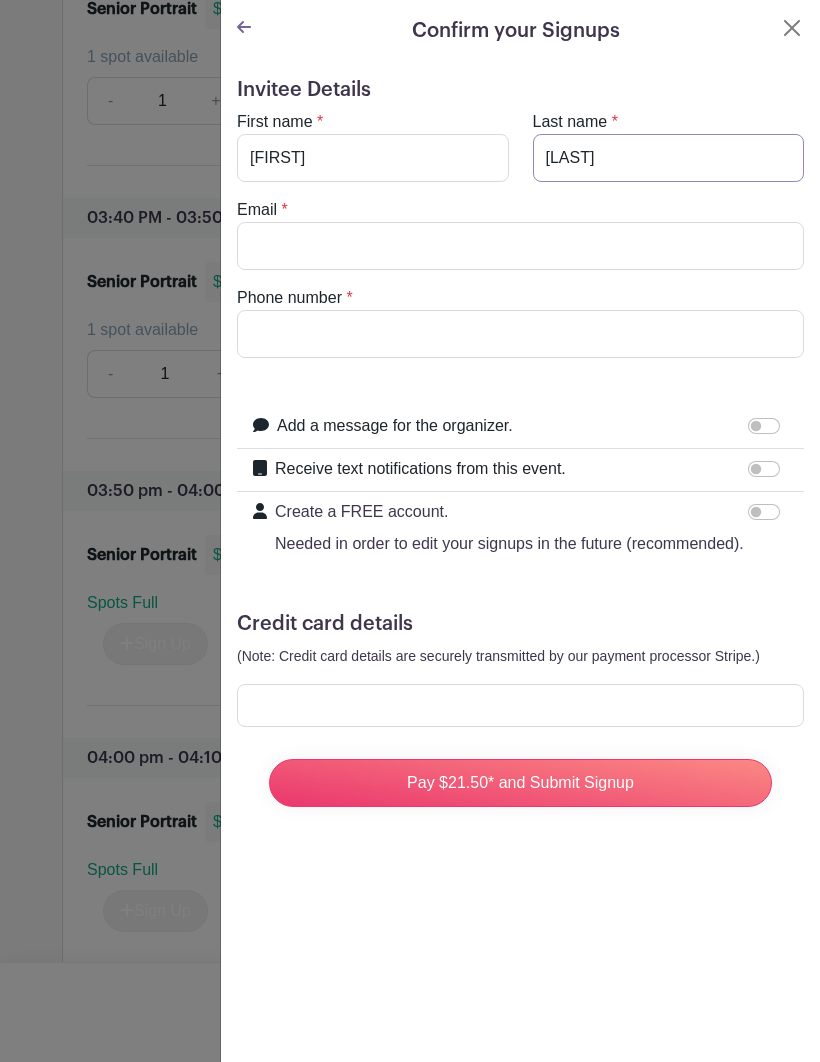type on "[LAST]" 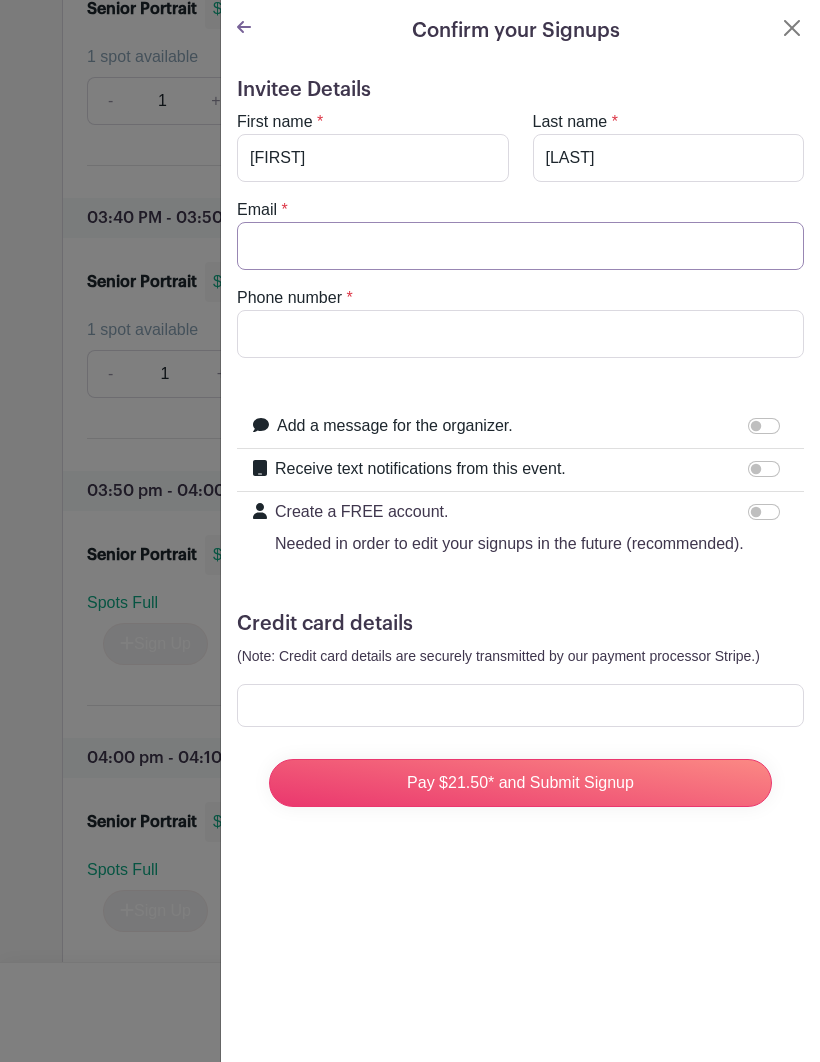 type on "'" 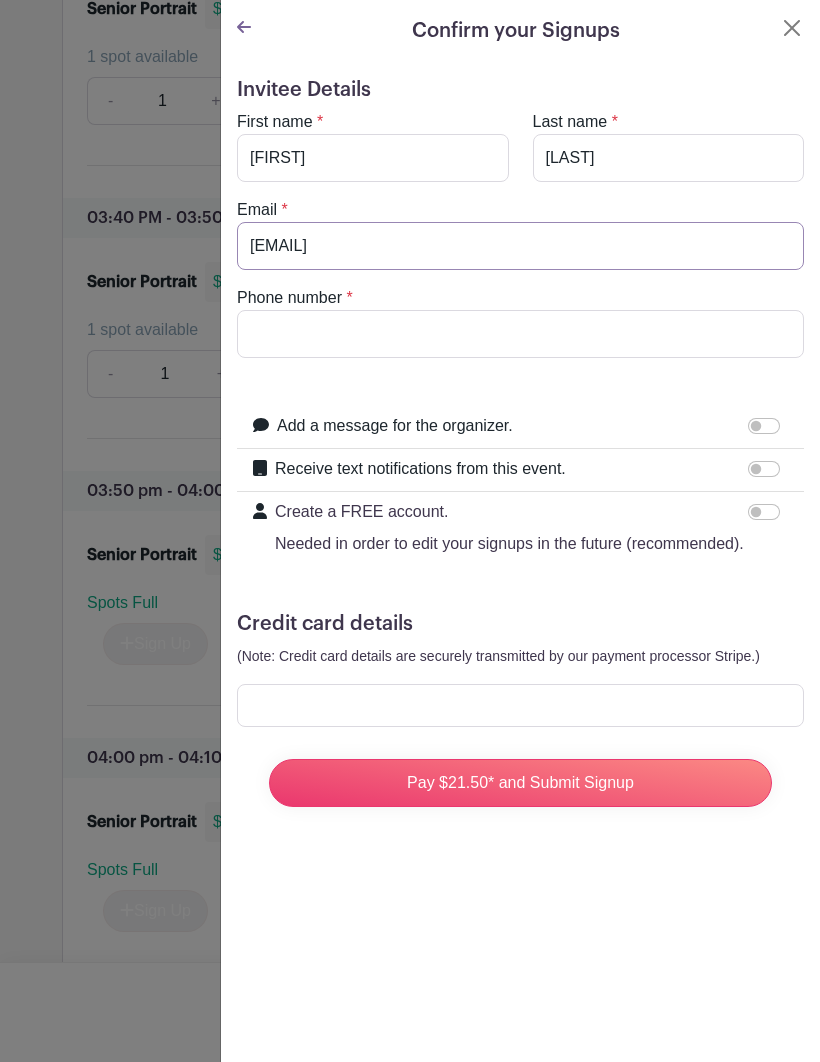 type on "[EMAIL]" 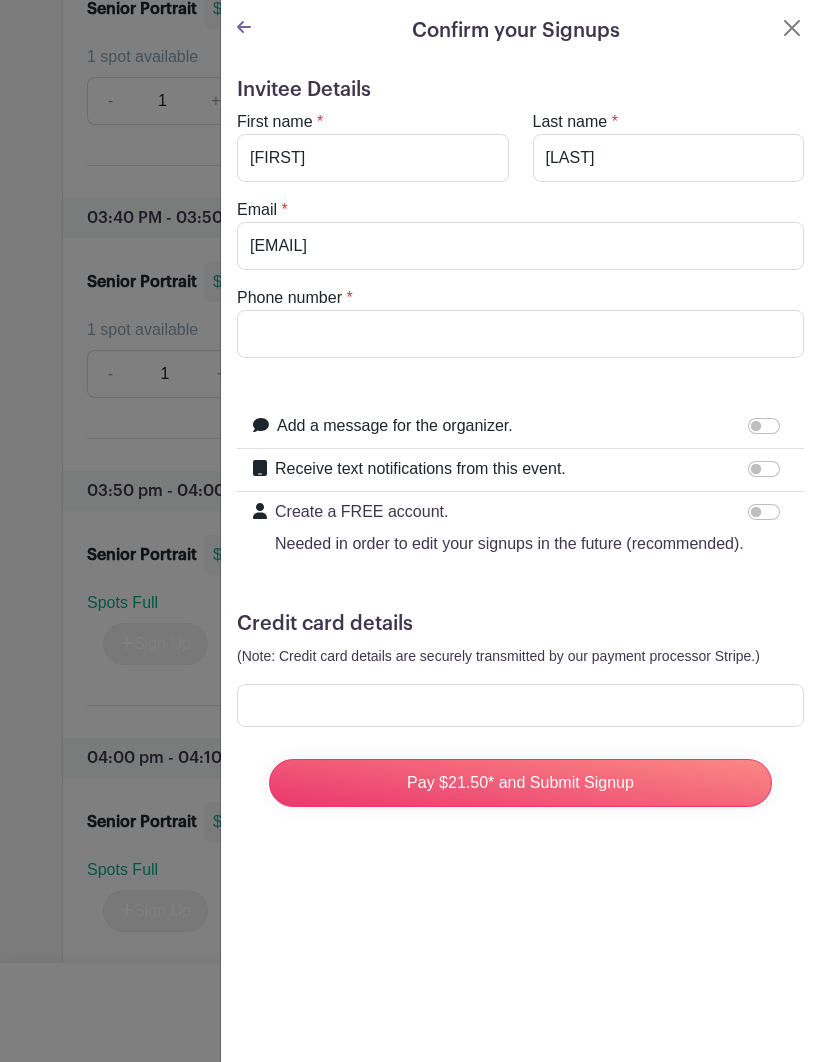 click on "Phone number" at bounding box center [520, 334] 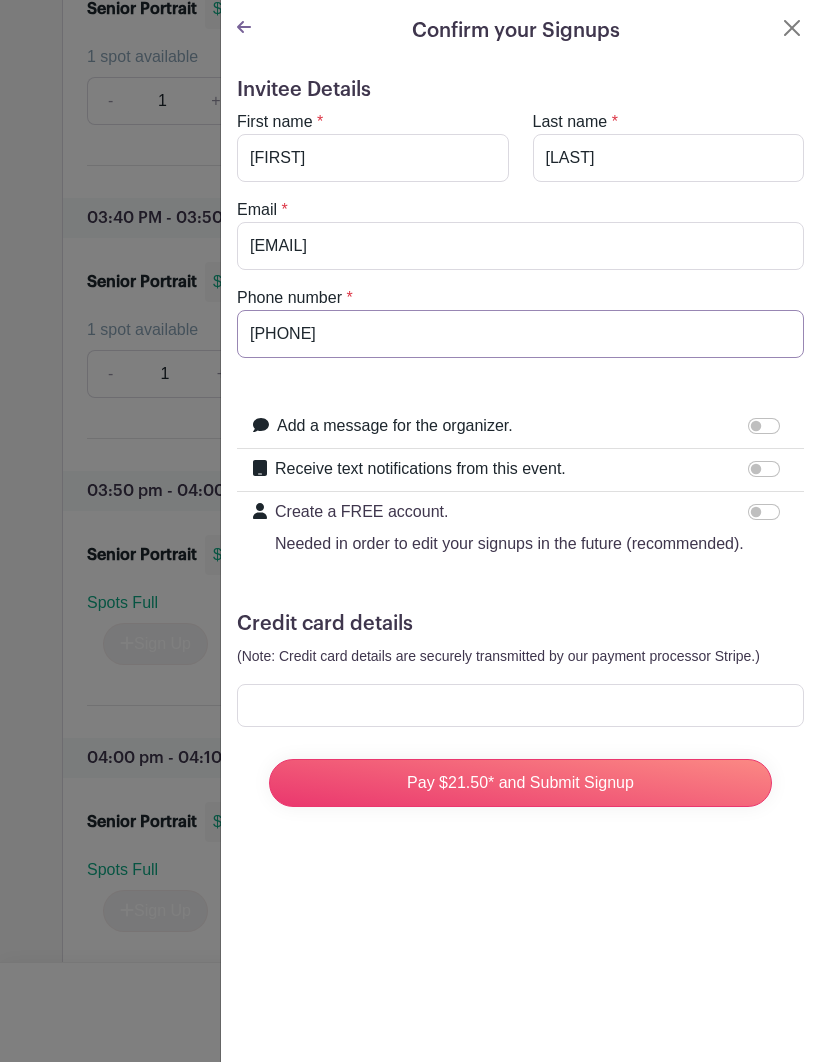type on "[PHONE]" 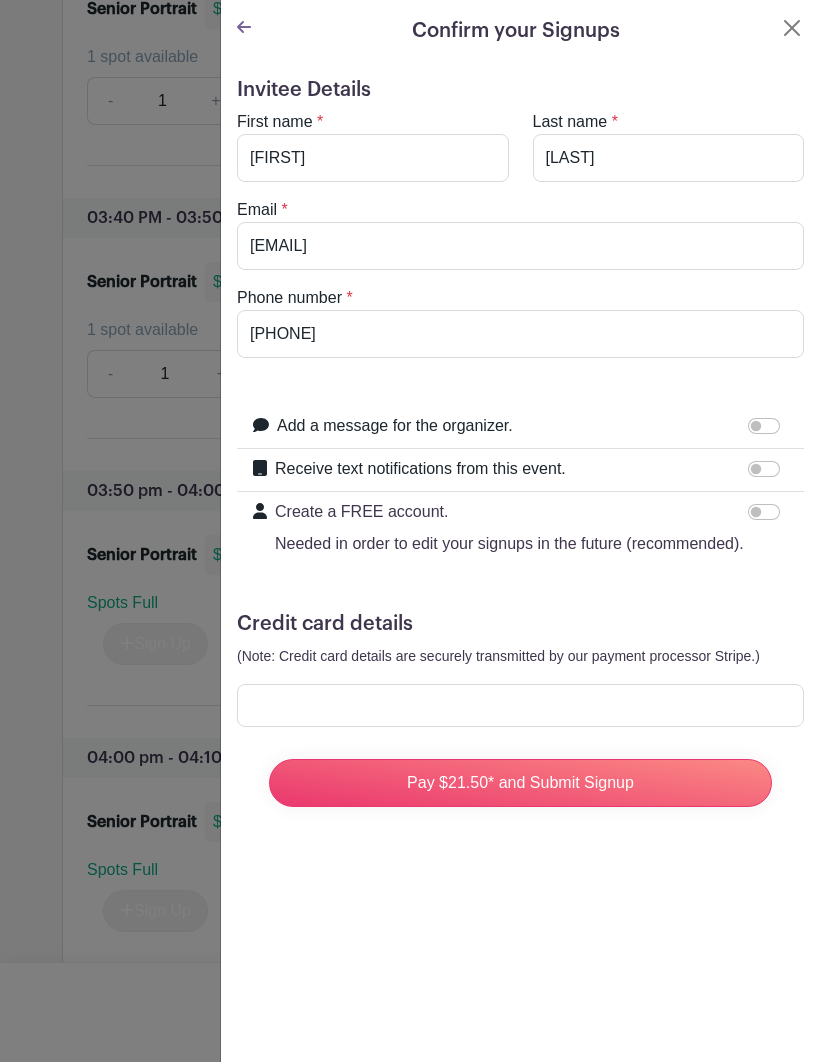 click on "Receive text notifications from this event." at bounding box center (764, 469) 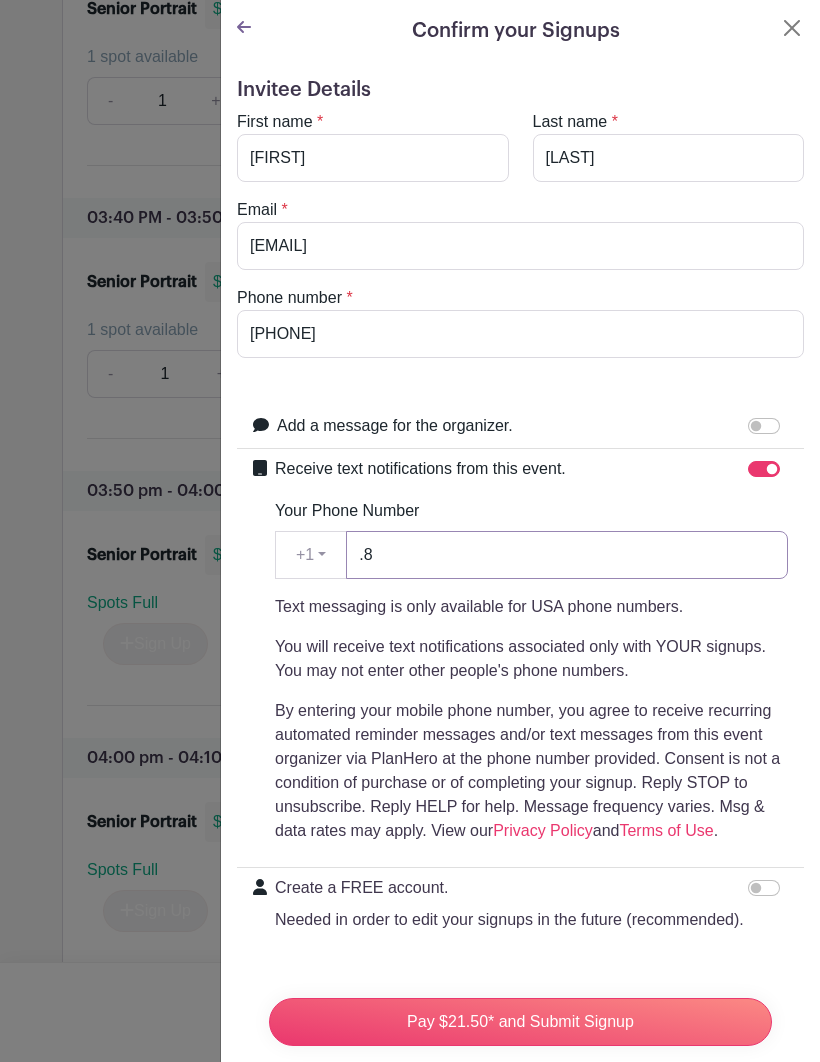 type on "." 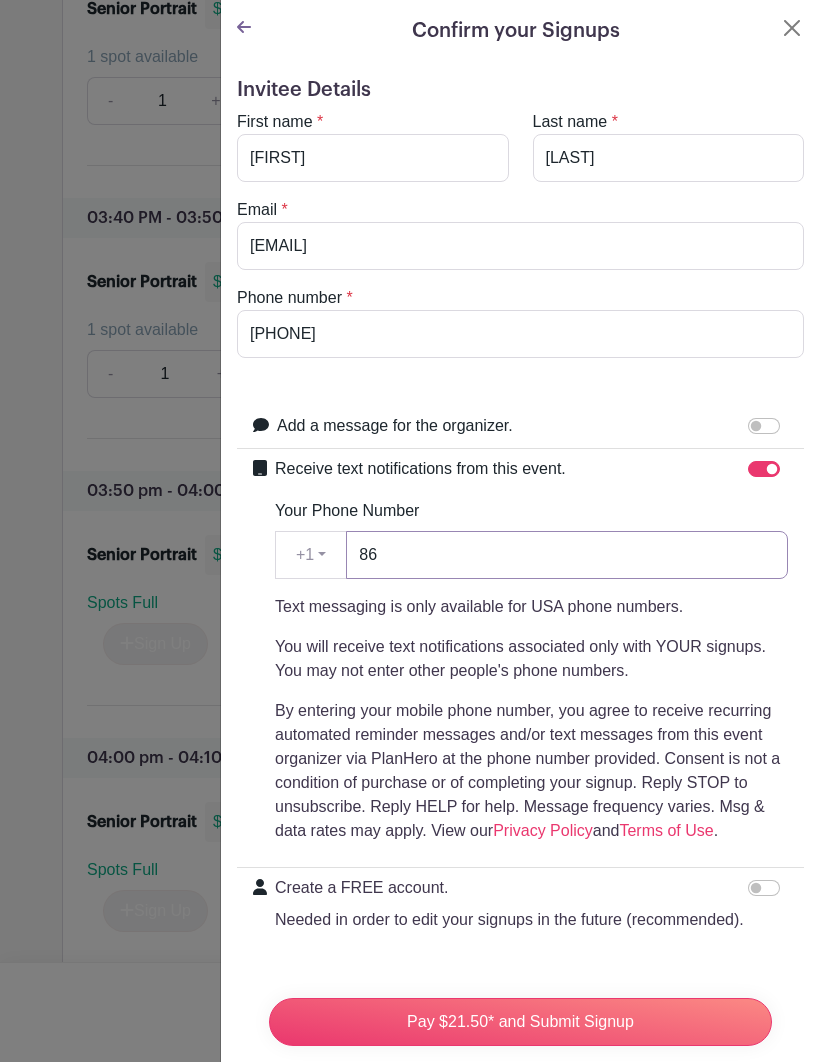 type on "8" 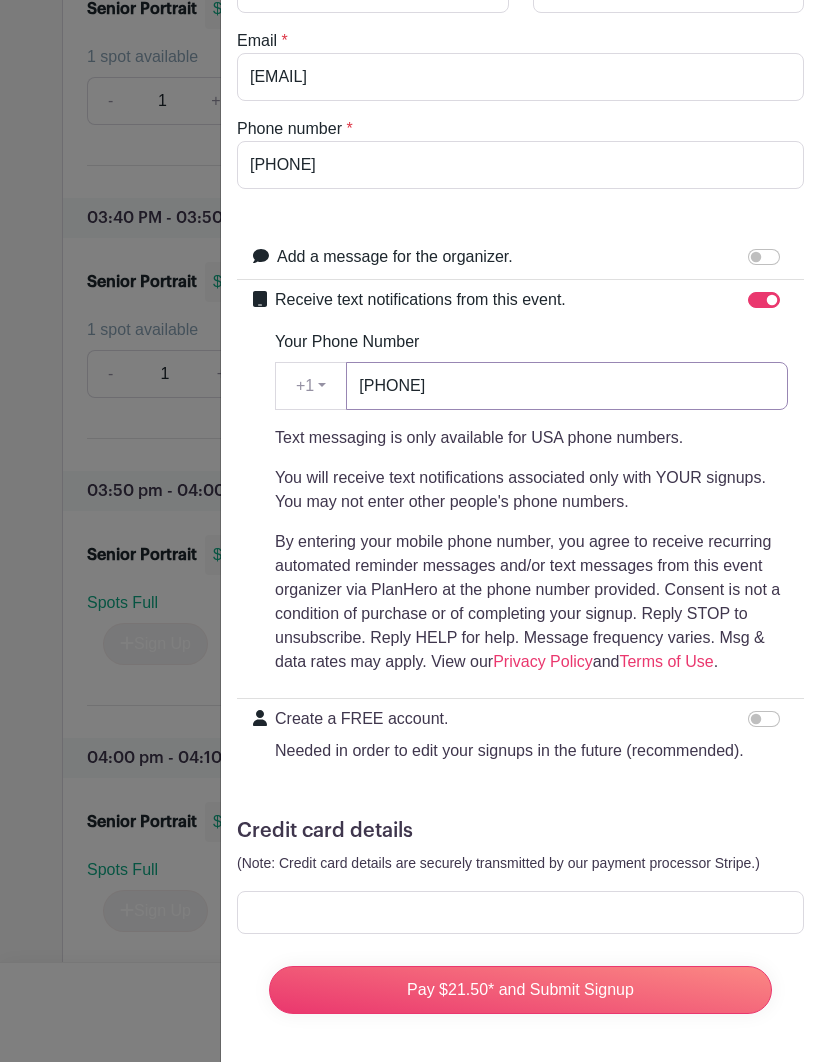 scroll, scrollTop: 169, scrollLeft: 0, axis: vertical 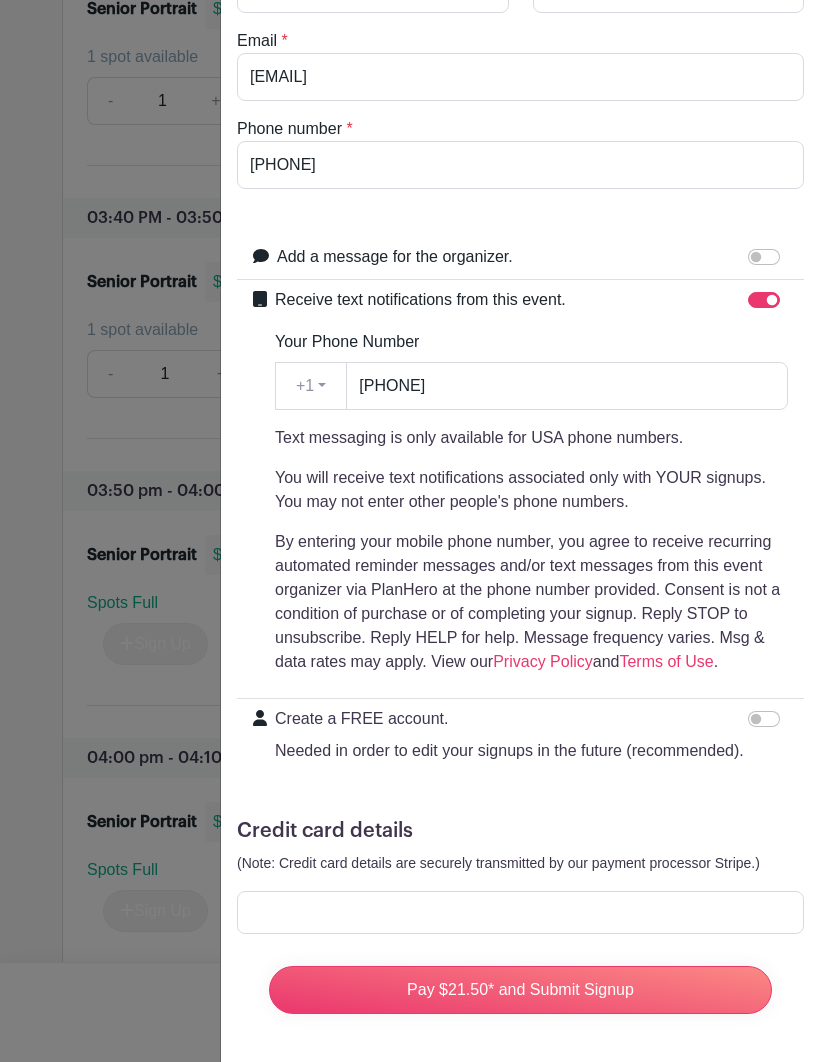 click on "Create a FREE account.
Needed in order to edit your signups in the future (recommended)." at bounding box center [764, 719] 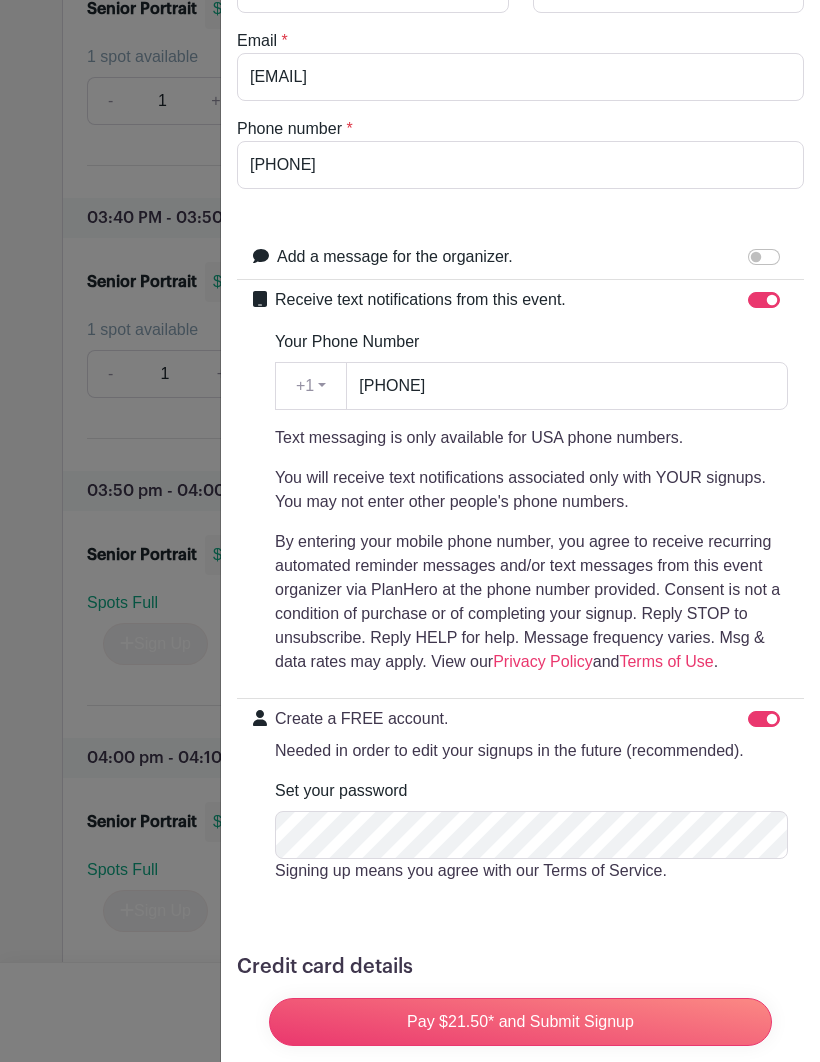 scroll, scrollTop: 0, scrollLeft: 0, axis: both 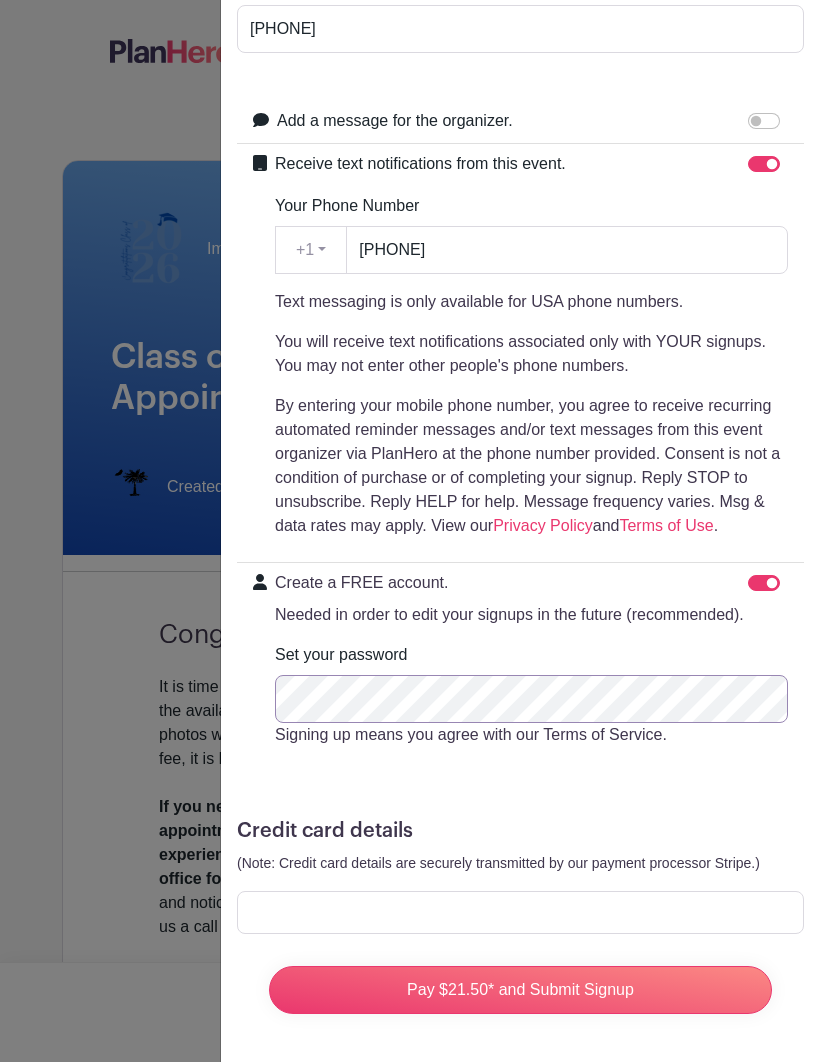 click on "Pay $21.50* and Submit Signup" at bounding box center (520, 990) 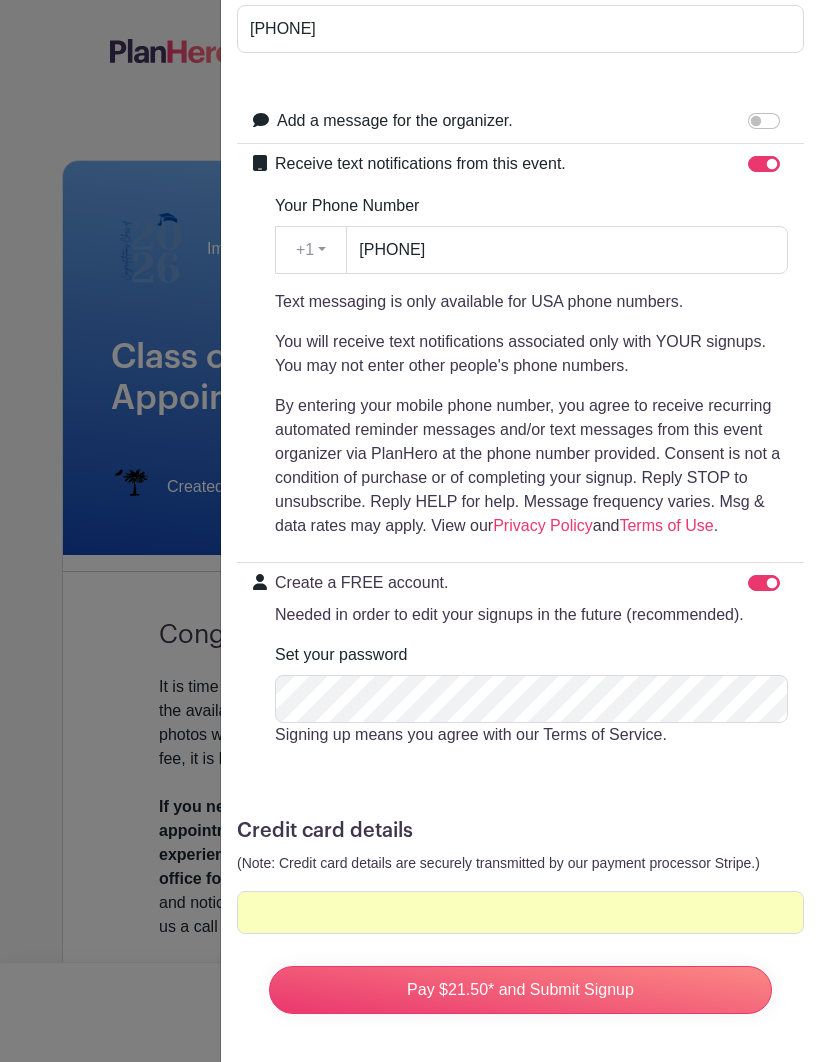 click on "Invitee Details
First name   *
[FIRST]
Last name   *
[LAST]
Email   *
[EMAIL]
Phone number   *
[PHONE]
Add a message for the organizer.
Your message
+1" at bounding box center (520, 401) 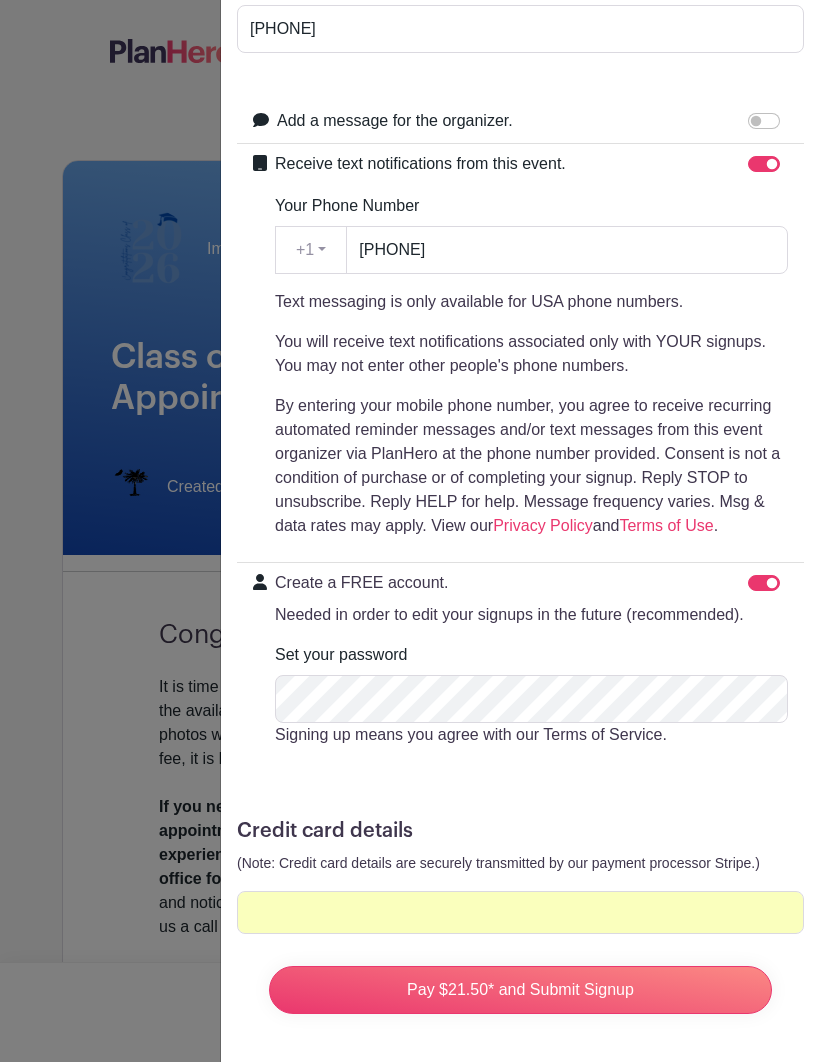 click on "Pay $21.50* and Submit Signup" at bounding box center [520, 990] 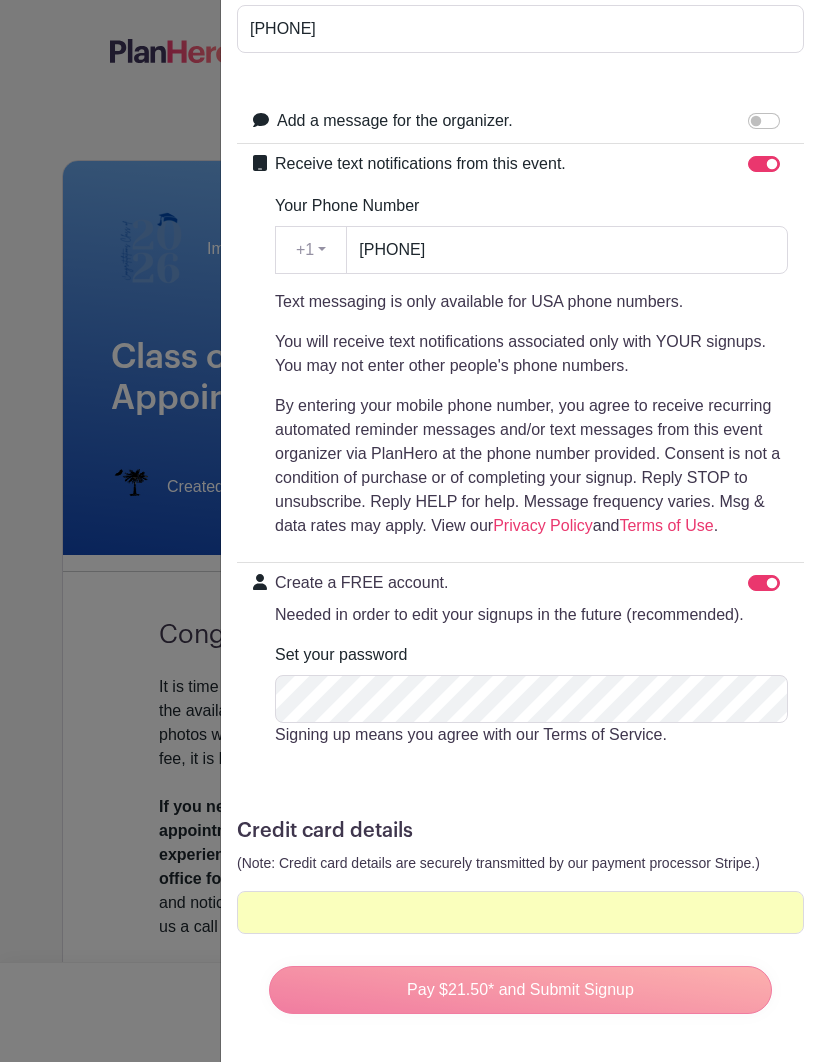 click on "Pay $21.50* and Submit Signup" at bounding box center (520, 990) 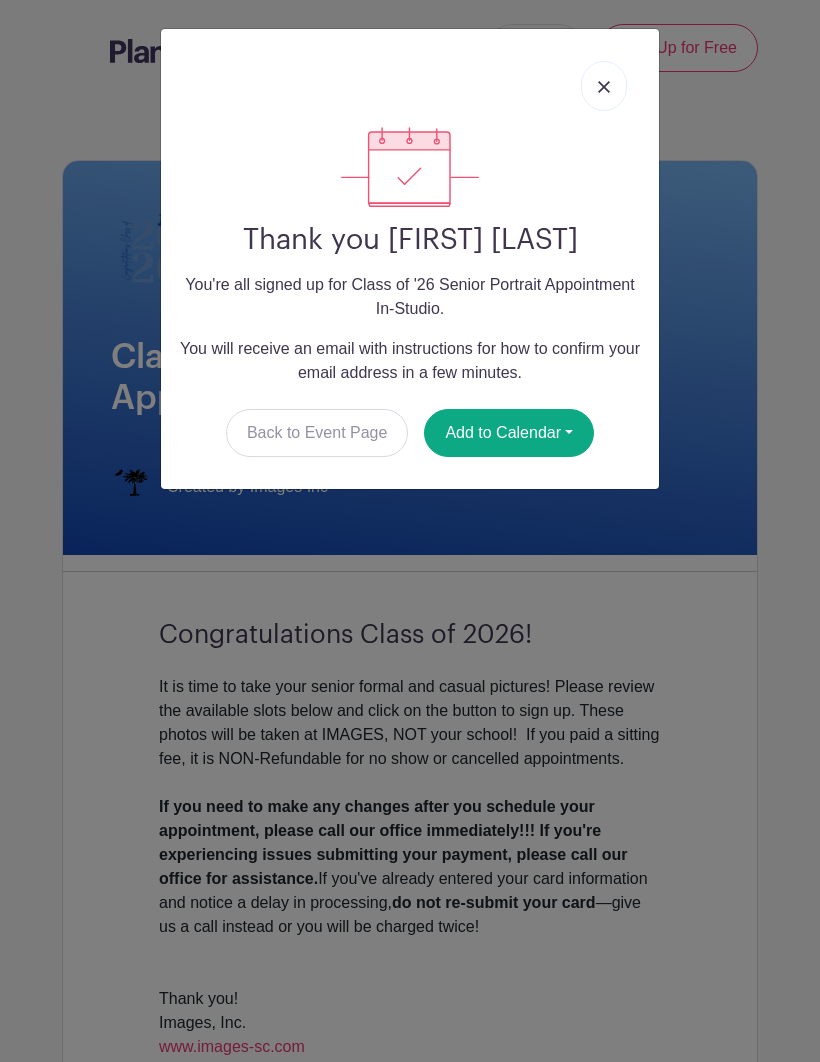 click on "Add to Calendar" at bounding box center (509, 433) 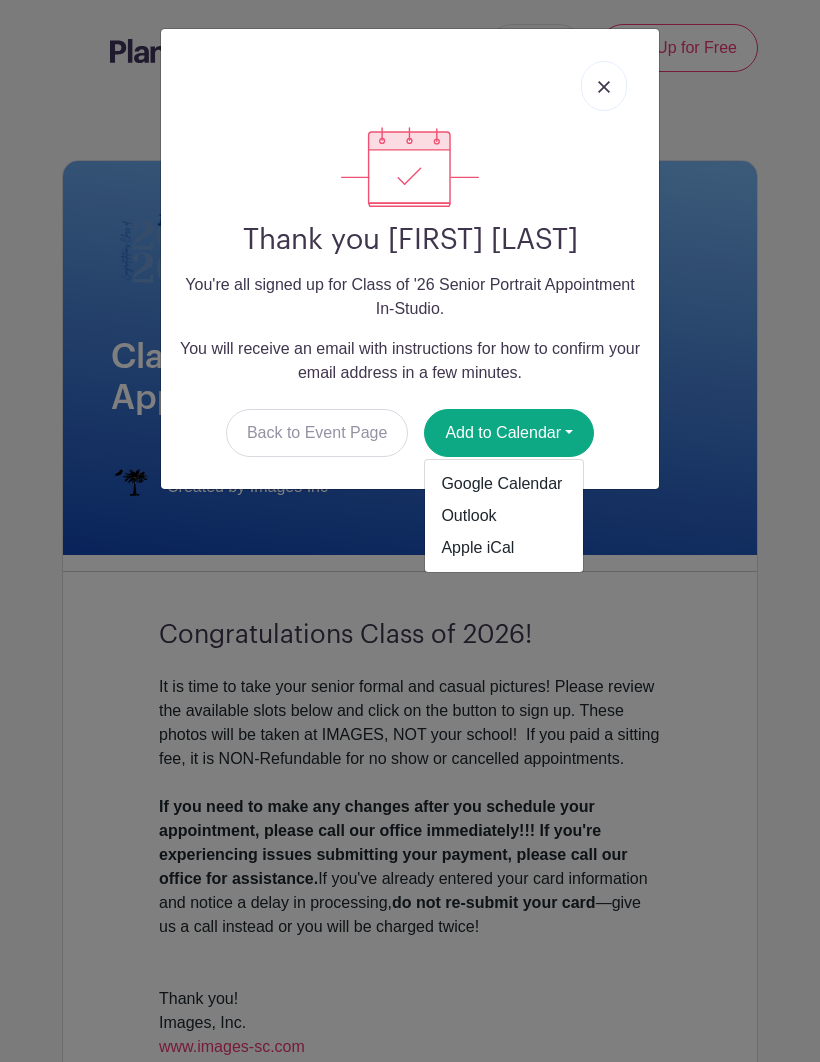click on "Google Calendar" at bounding box center [504, 484] 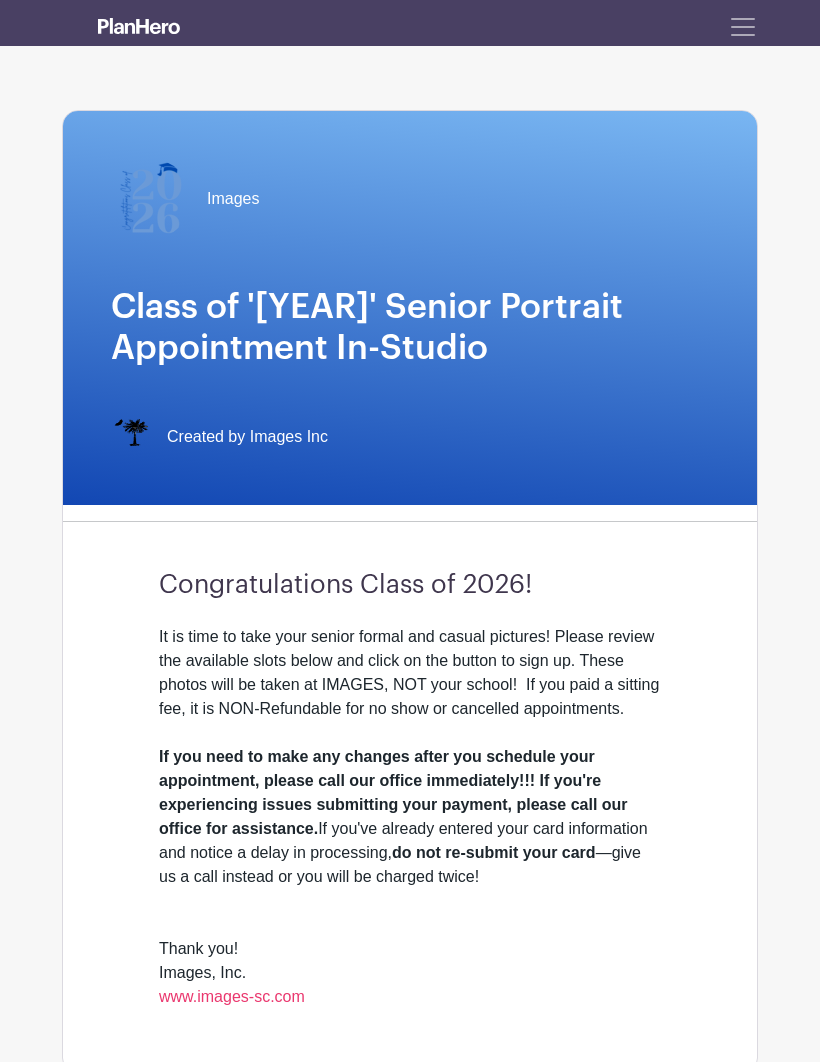 scroll, scrollTop: 0, scrollLeft: 0, axis: both 